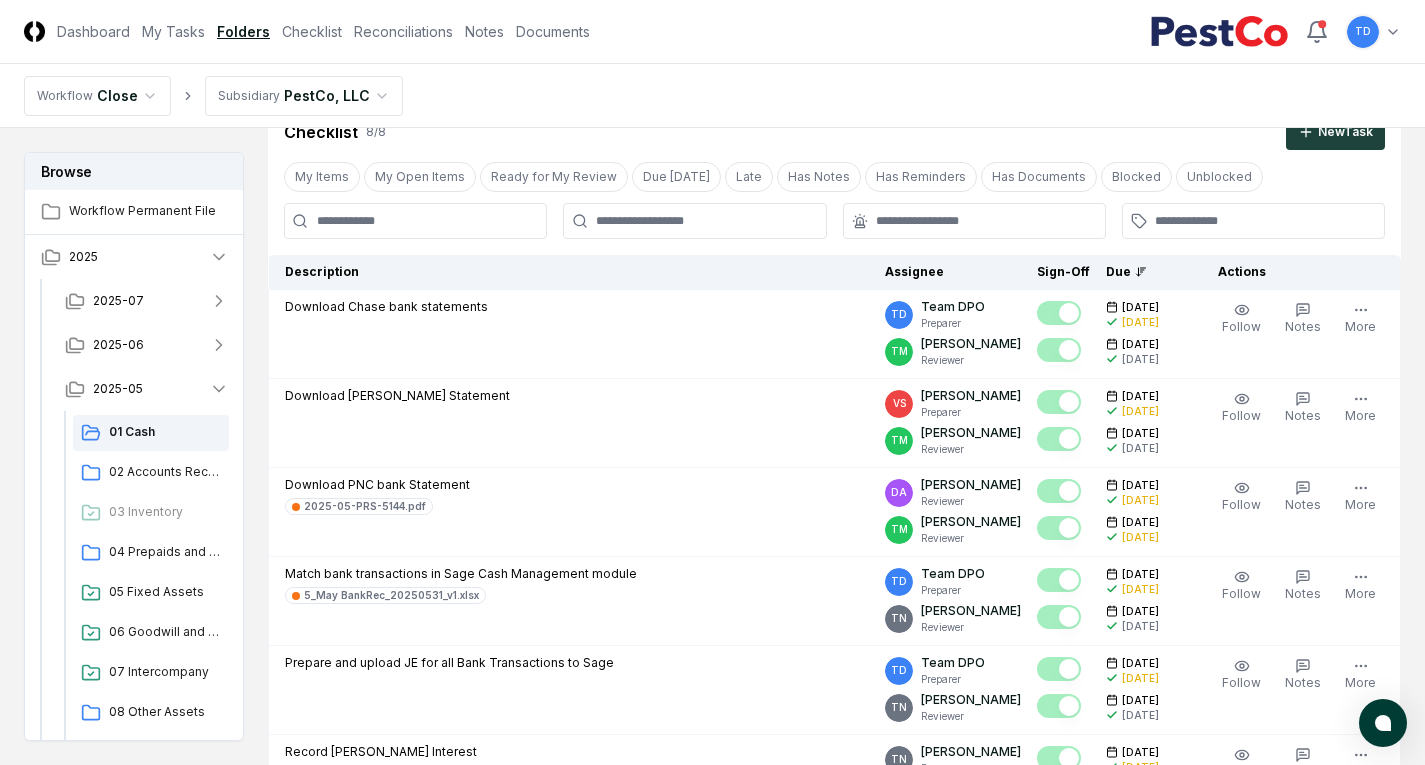 scroll, scrollTop: 0, scrollLeft: 0, axis: both 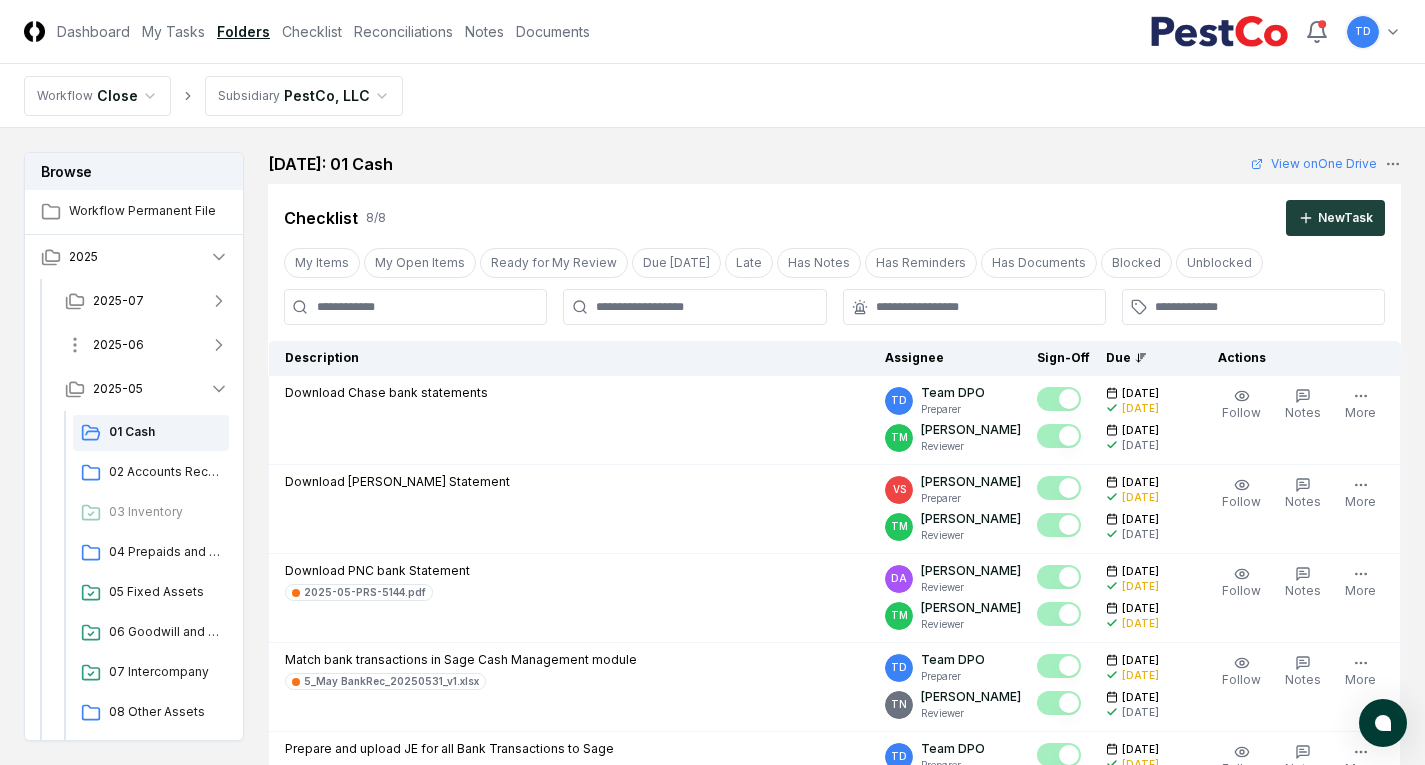 click on "2025-06" at bounding box center [147, 345] 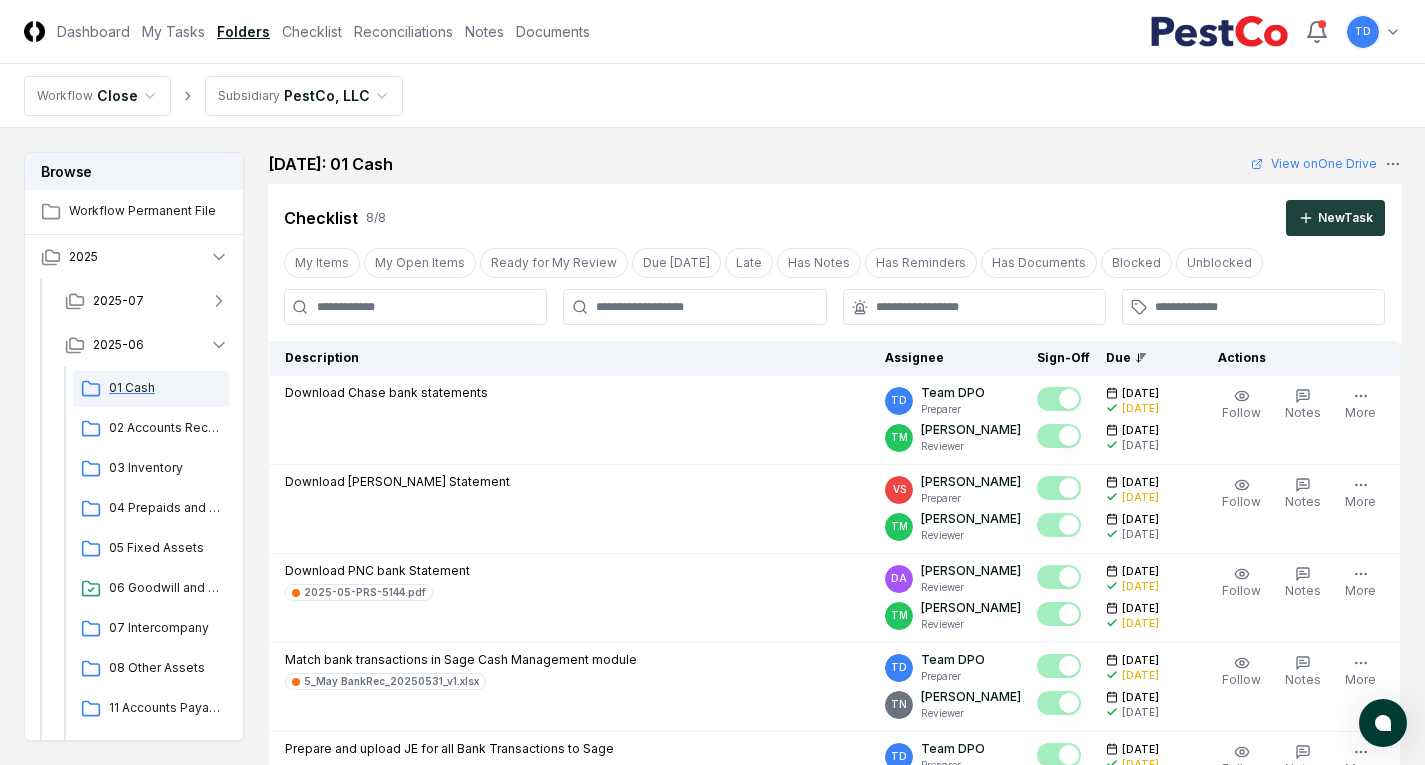 click on "01 Cash" at bounding box center (165, 388) 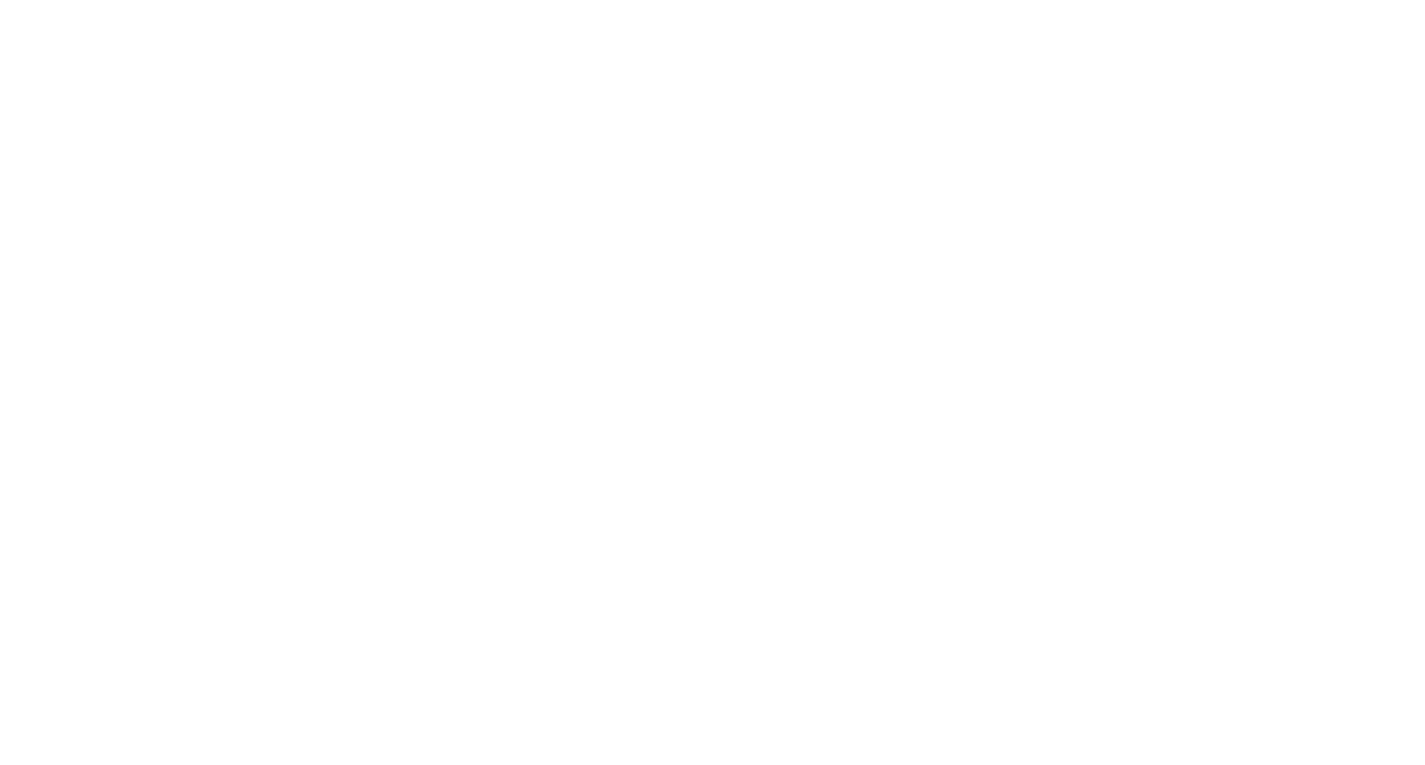 scroll, scrollTop: 0, scrollLeft: 0, axis: both 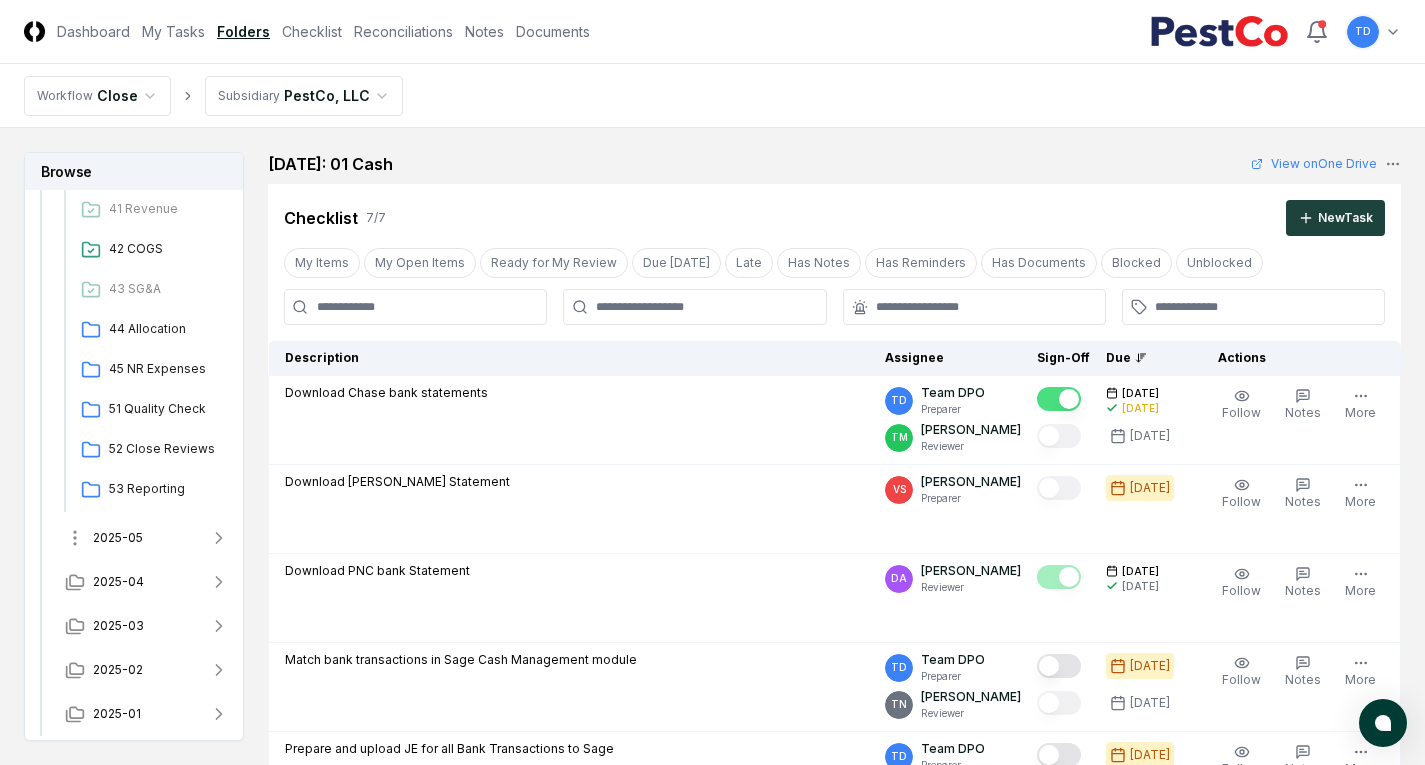 click on "2025-05" at bounding box center (147, 538) 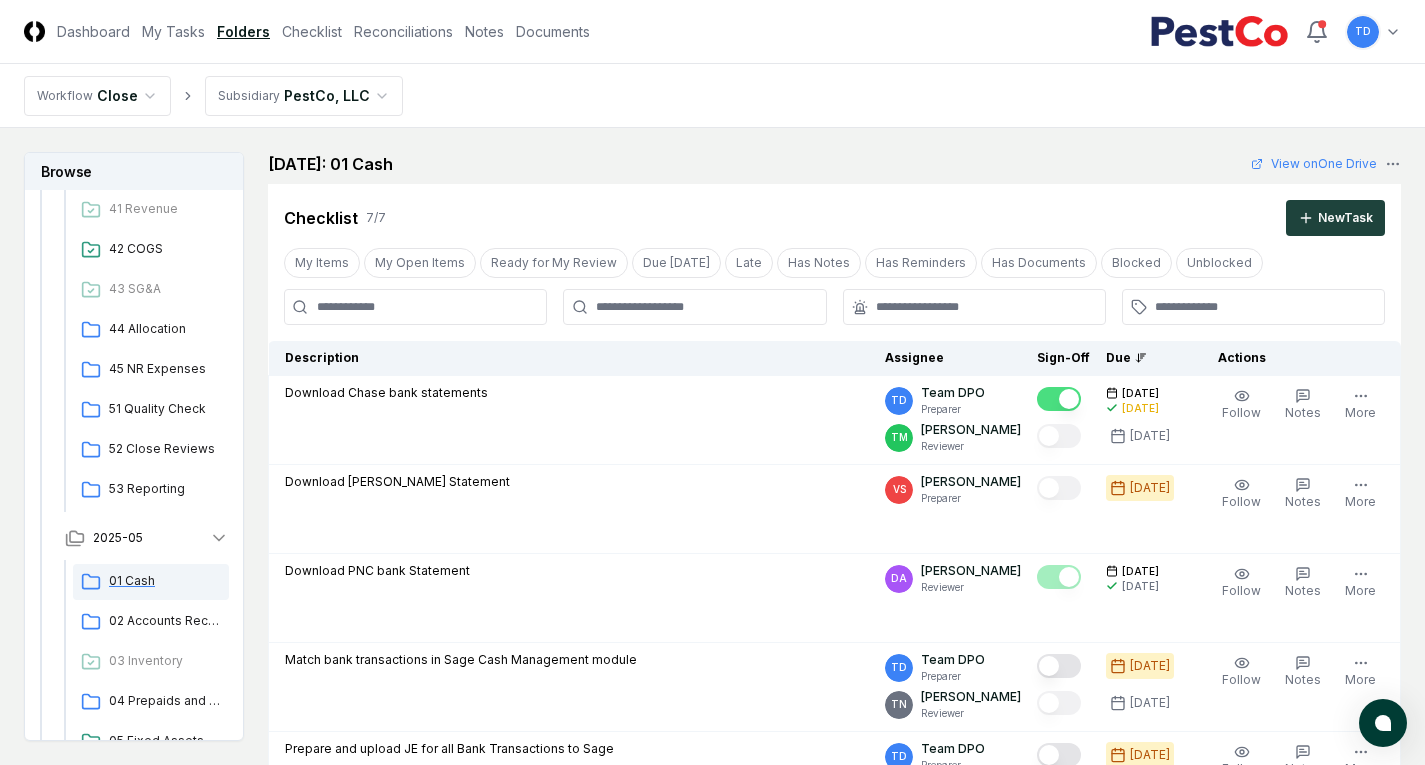 click on "01 Cash" at bounding box center (165, 581) 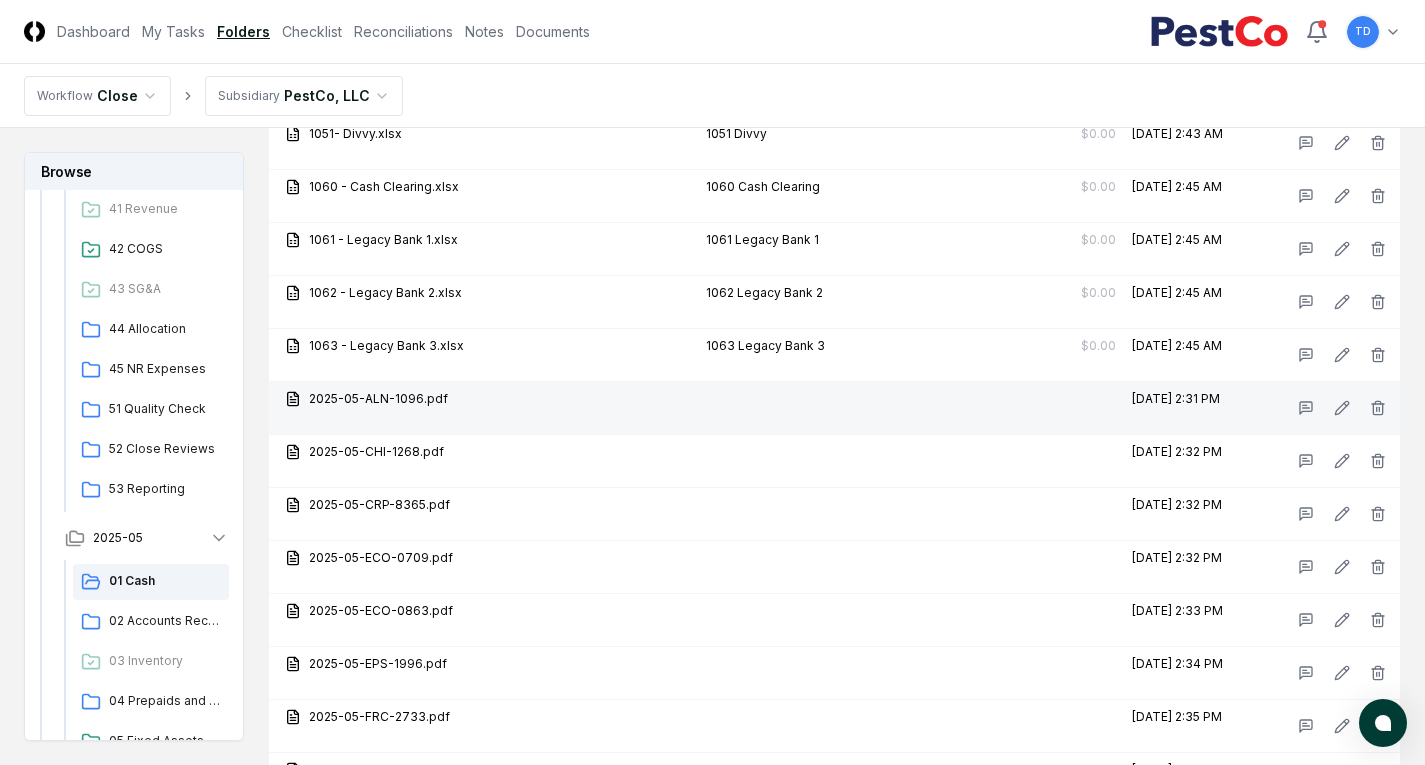 scroll, scrollTop: 9200, scrollLeft: 0, axis: vertical 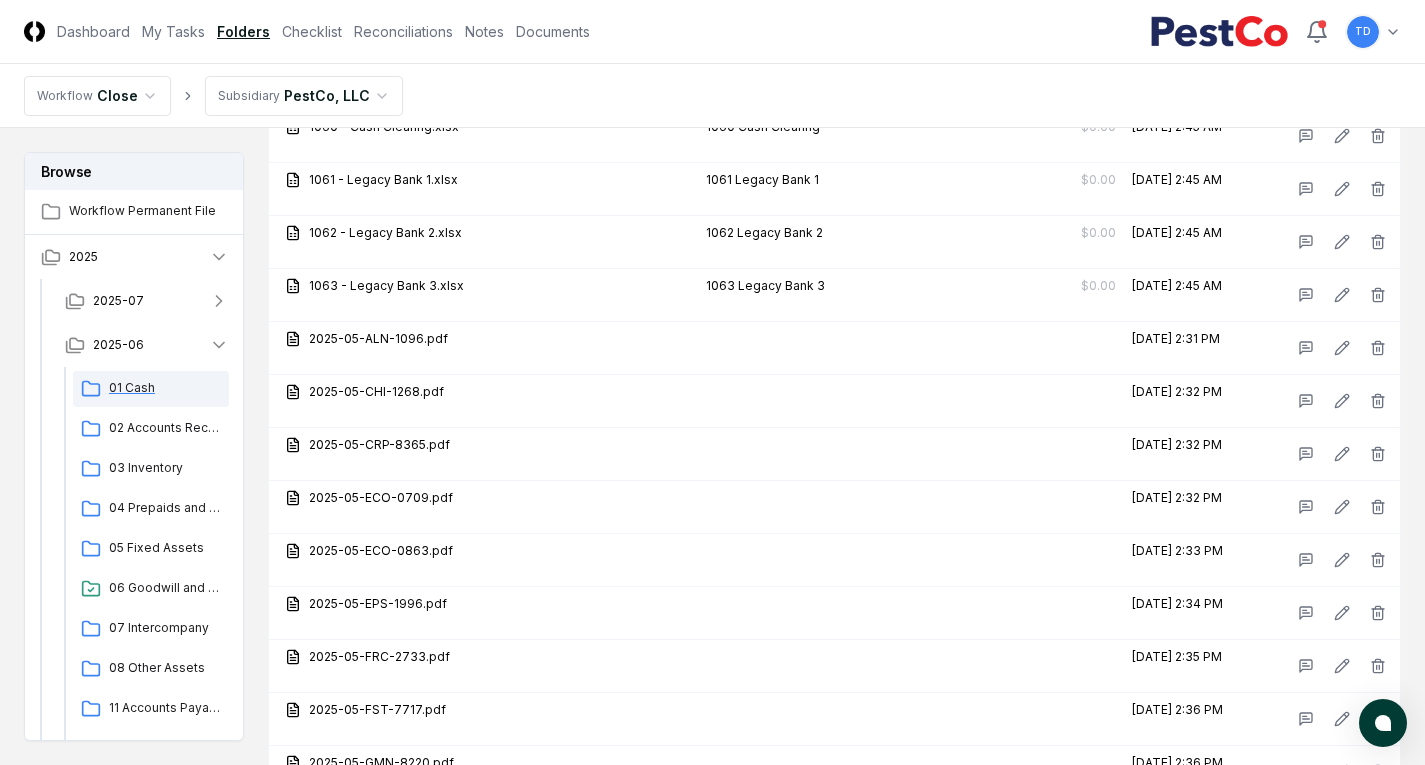 click on "01 Cash" at bounding box center (151, 389) 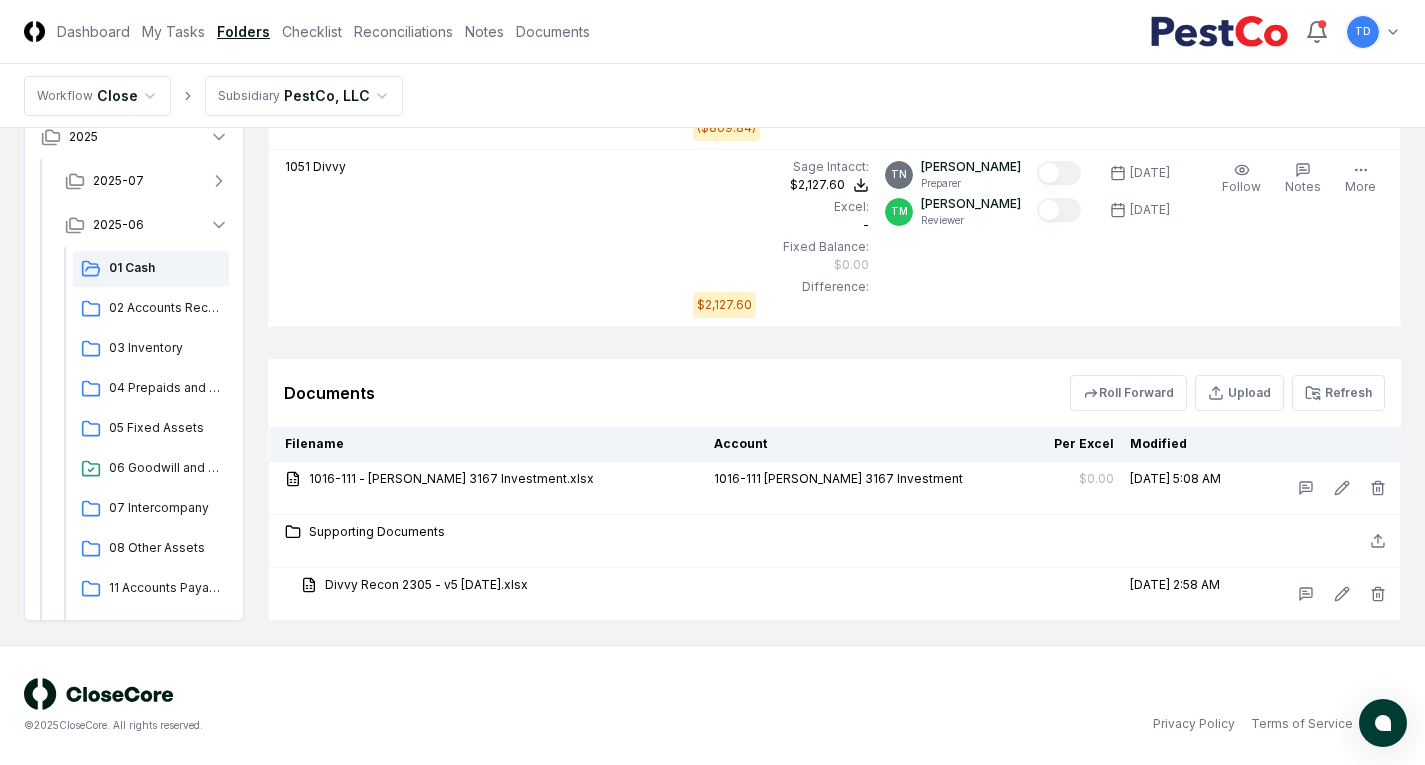 scroll, scrollTop: 0, scrollLeft: 0, axis: both 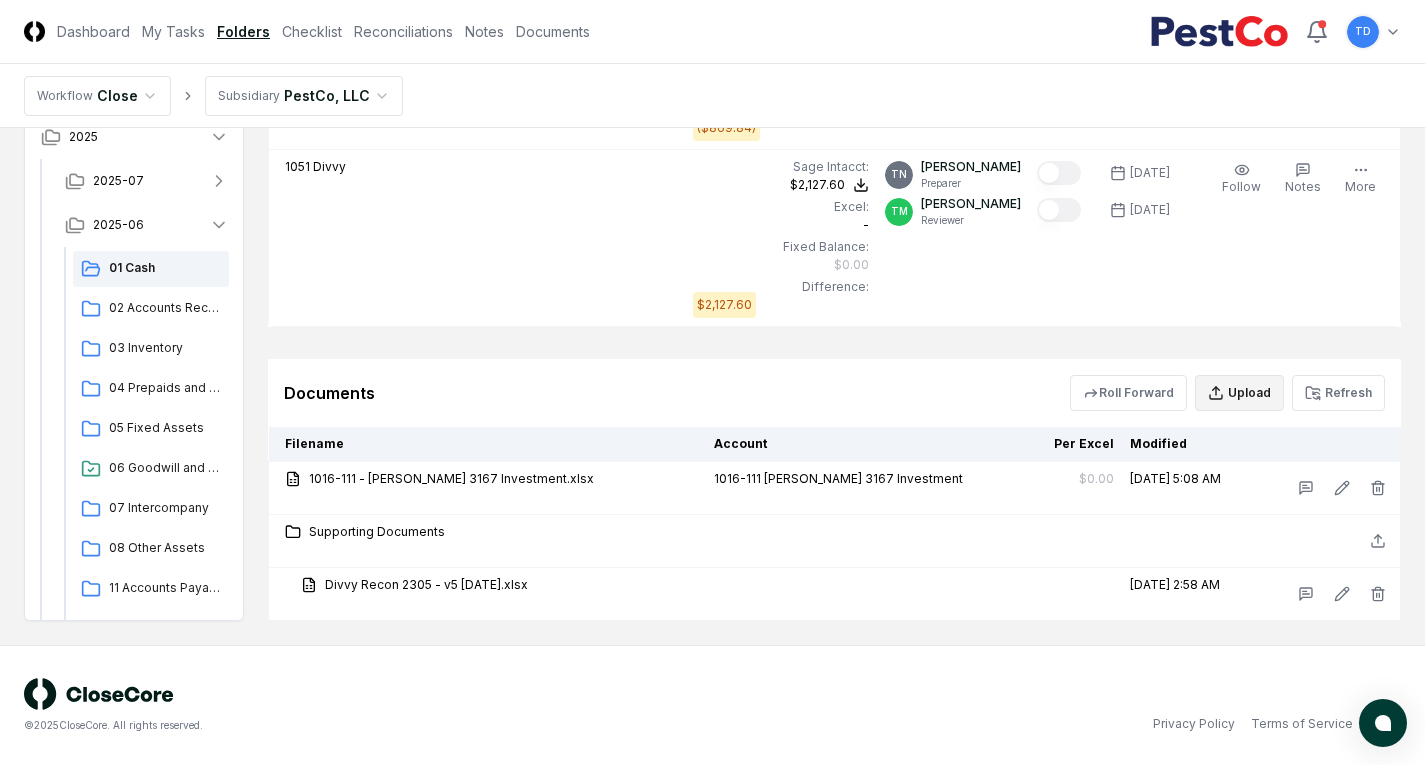 click on "Upload" at bounding box center (1239, 393) 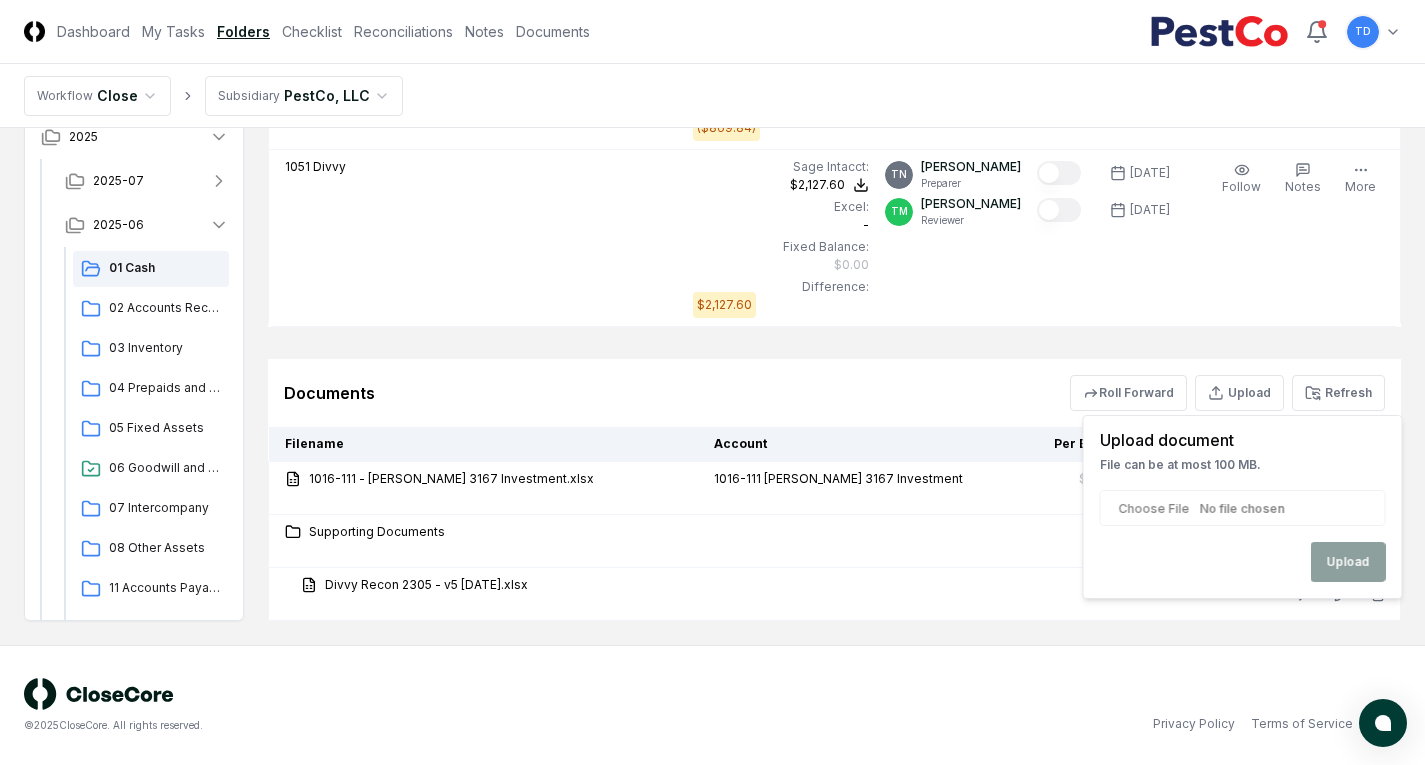 click at bounding box center [1243, 508] 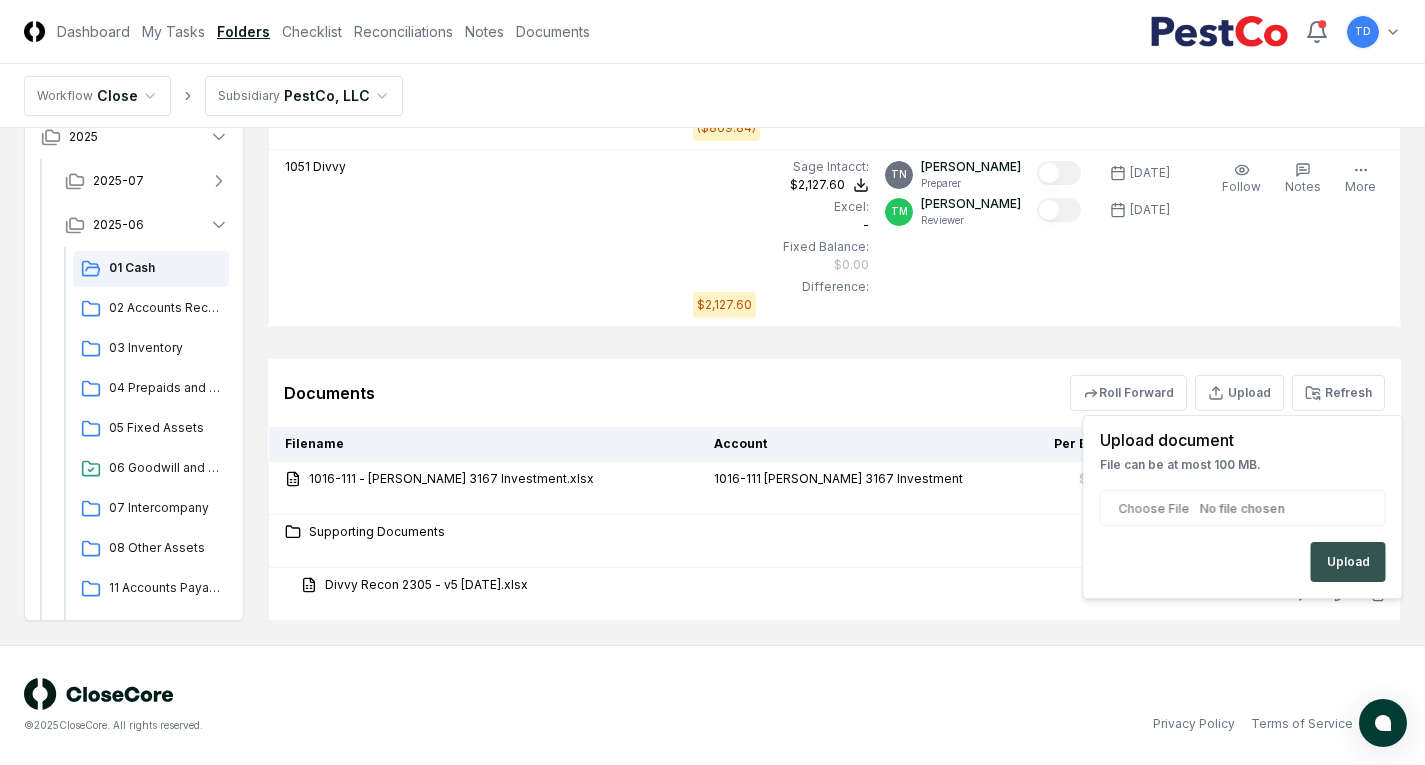 click on "Upload" at bounding box center (1348, 562) 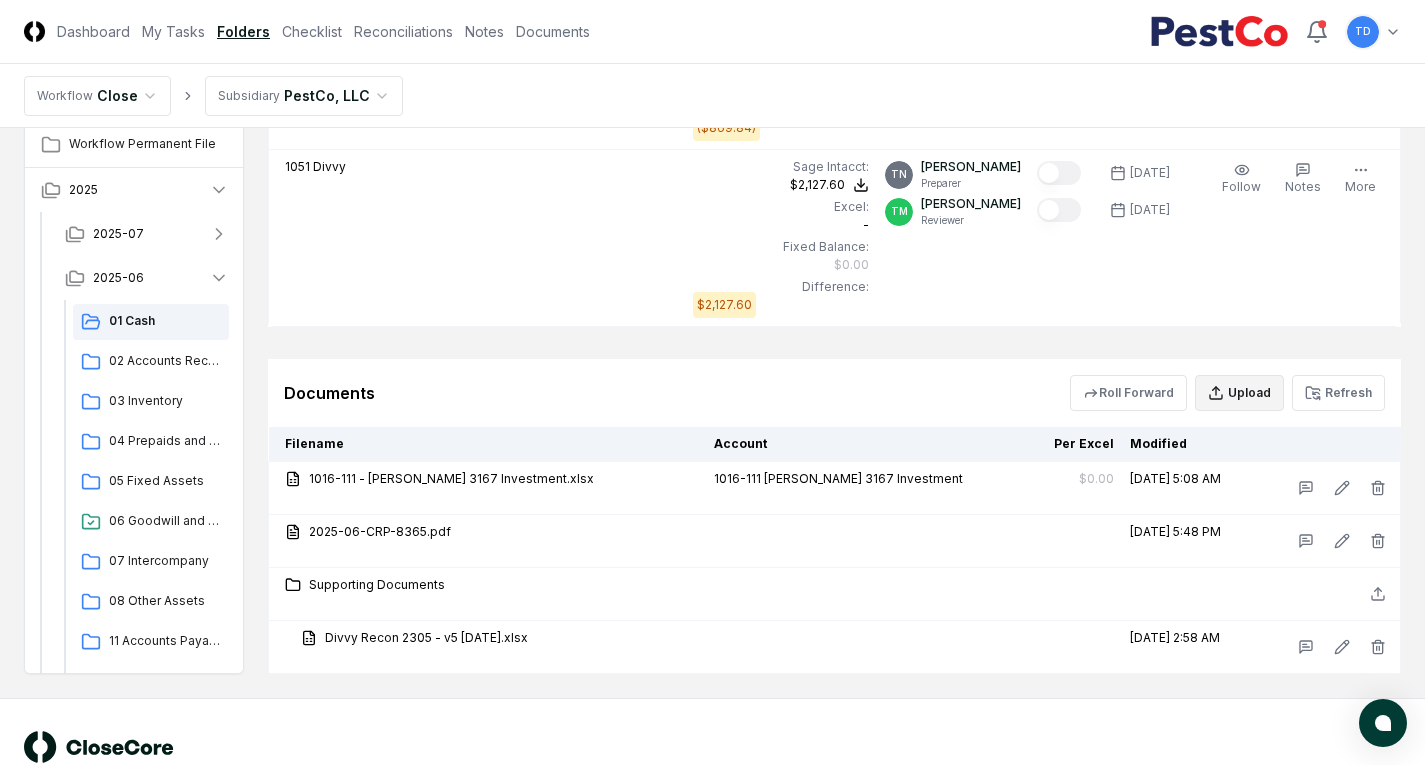 click on "Upload" at bounding box center [1239, 393] 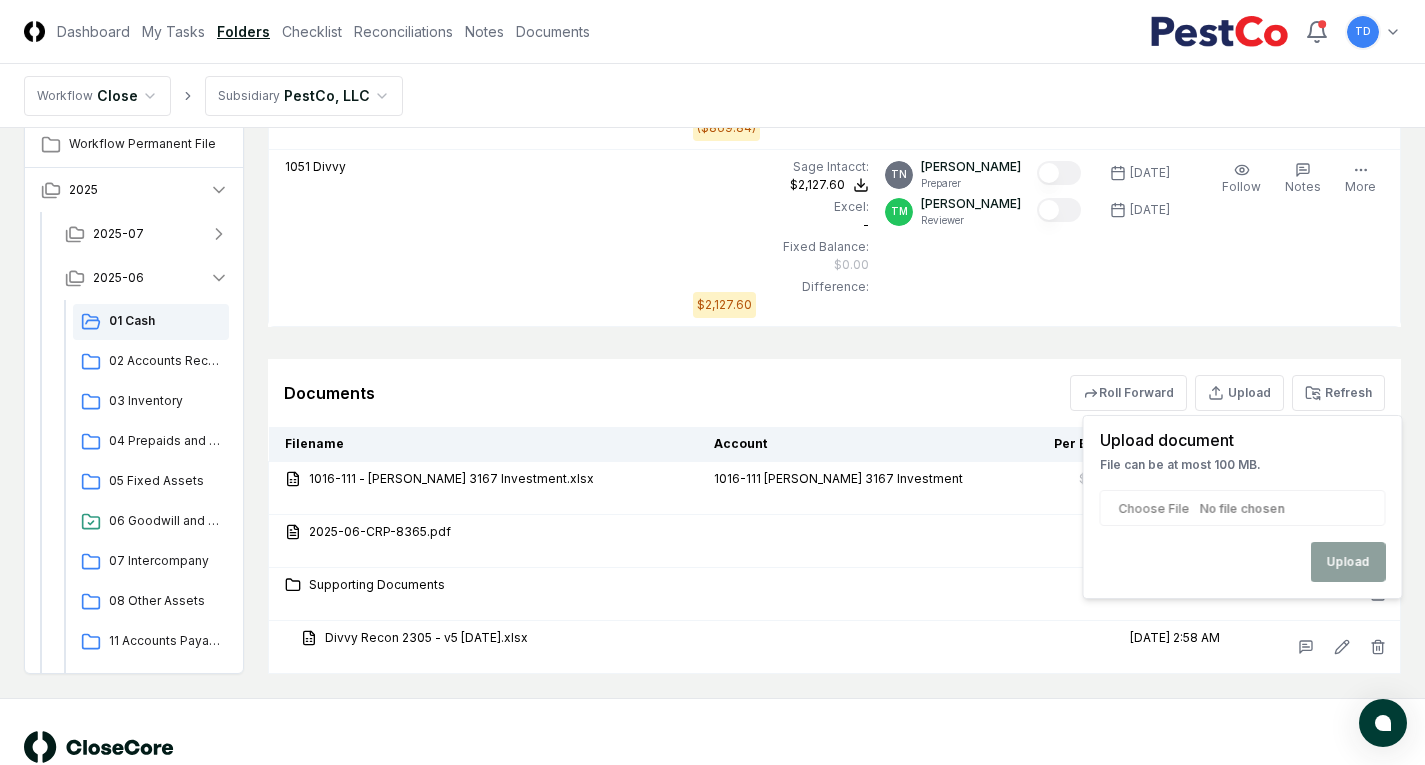 click at bounding box center (1243, 508) 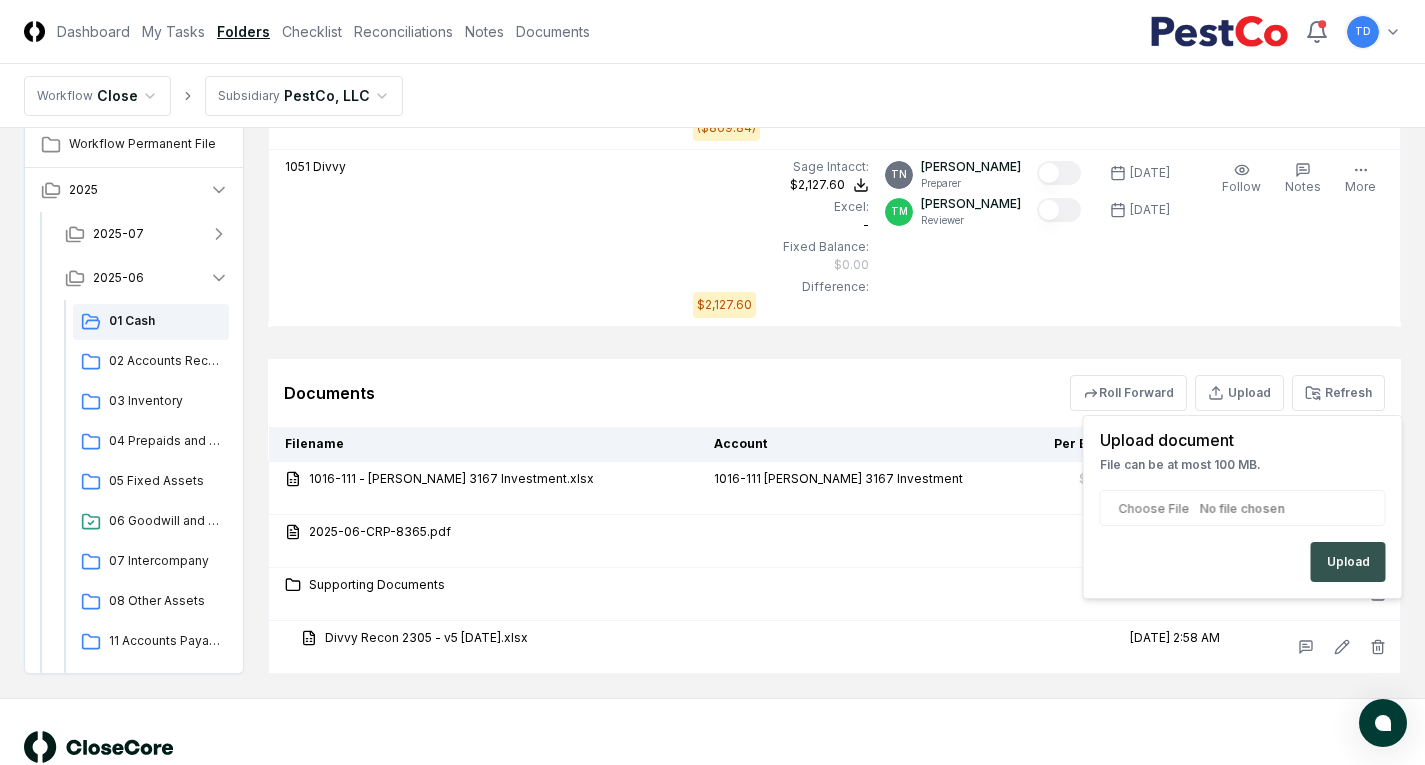 click on "Upload" at bounding box center (1348, 562) 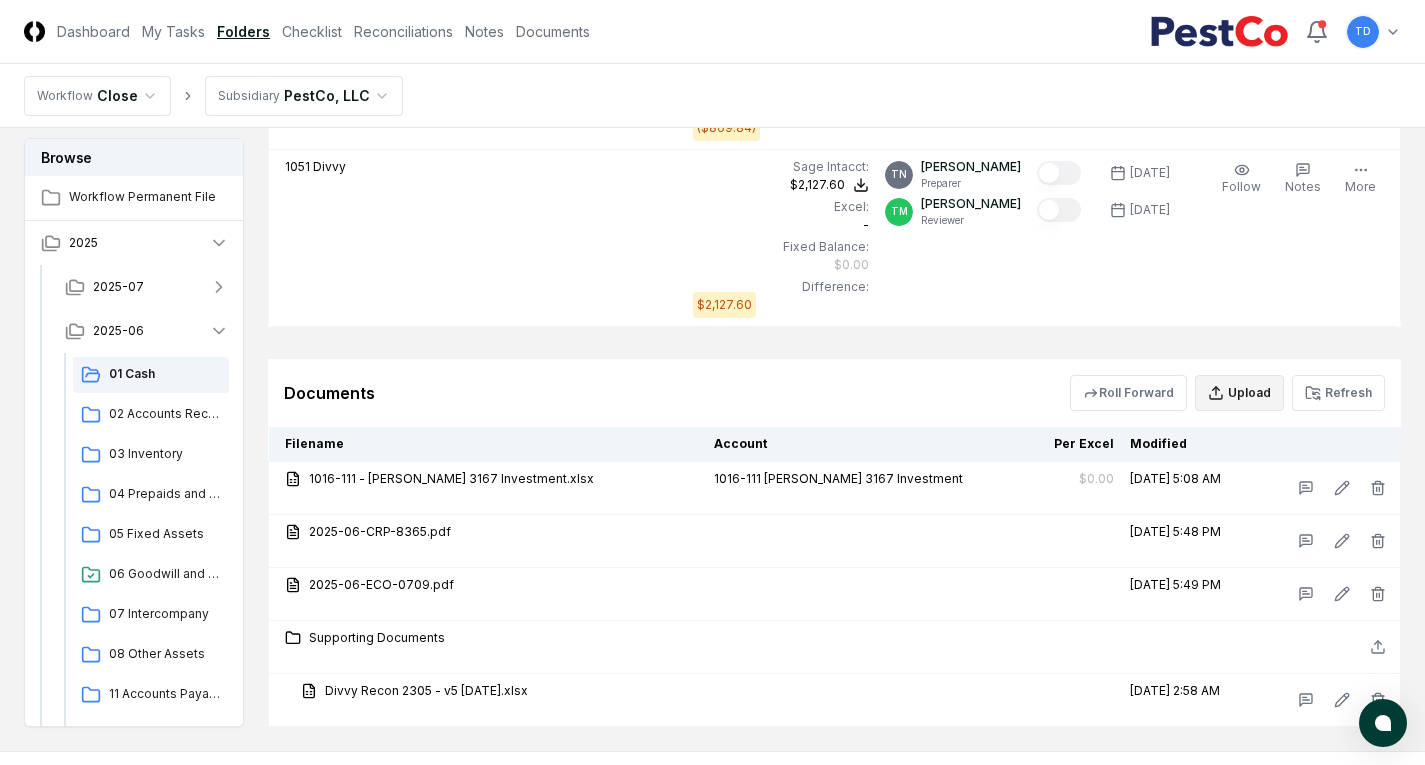 click on "Upload" at bounding box center [1239, 393] 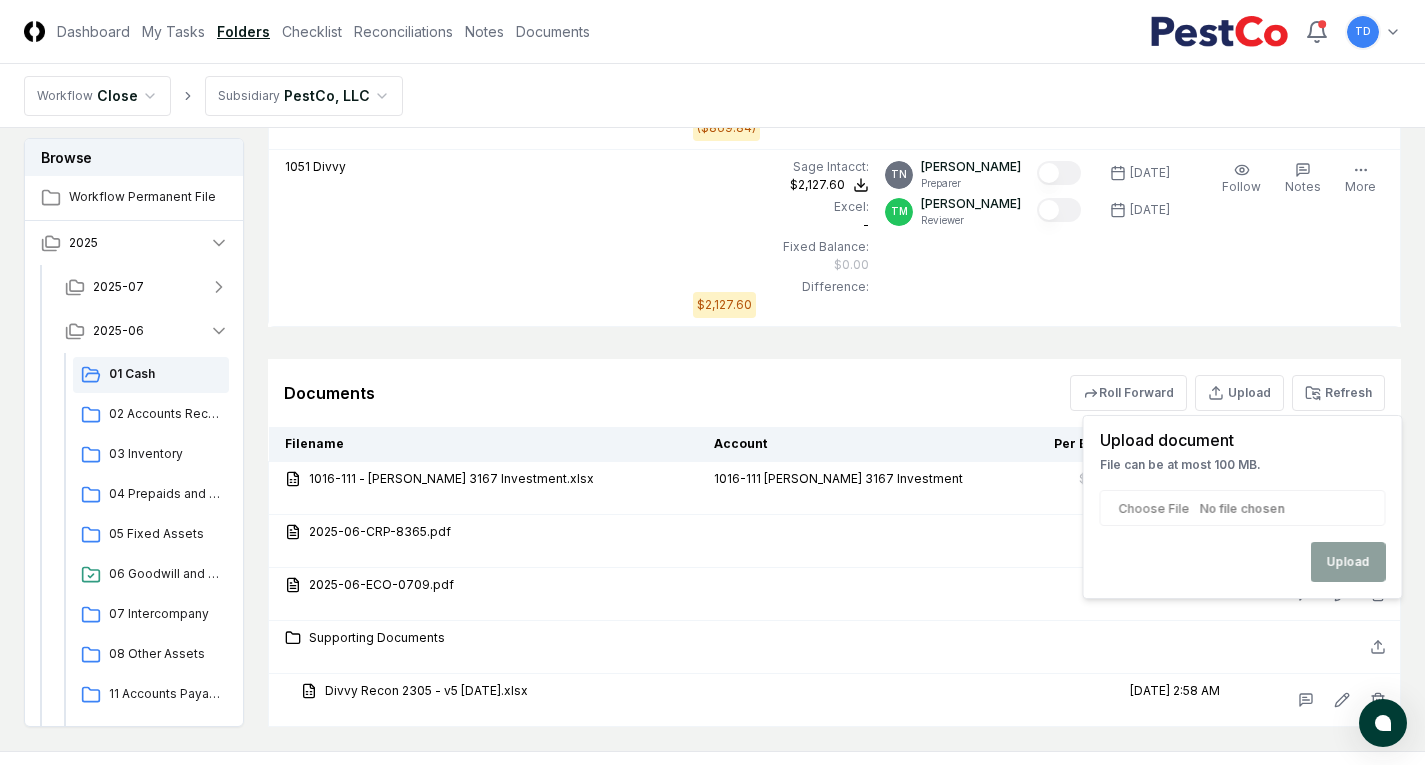 click at bounding box center (1243, 508) 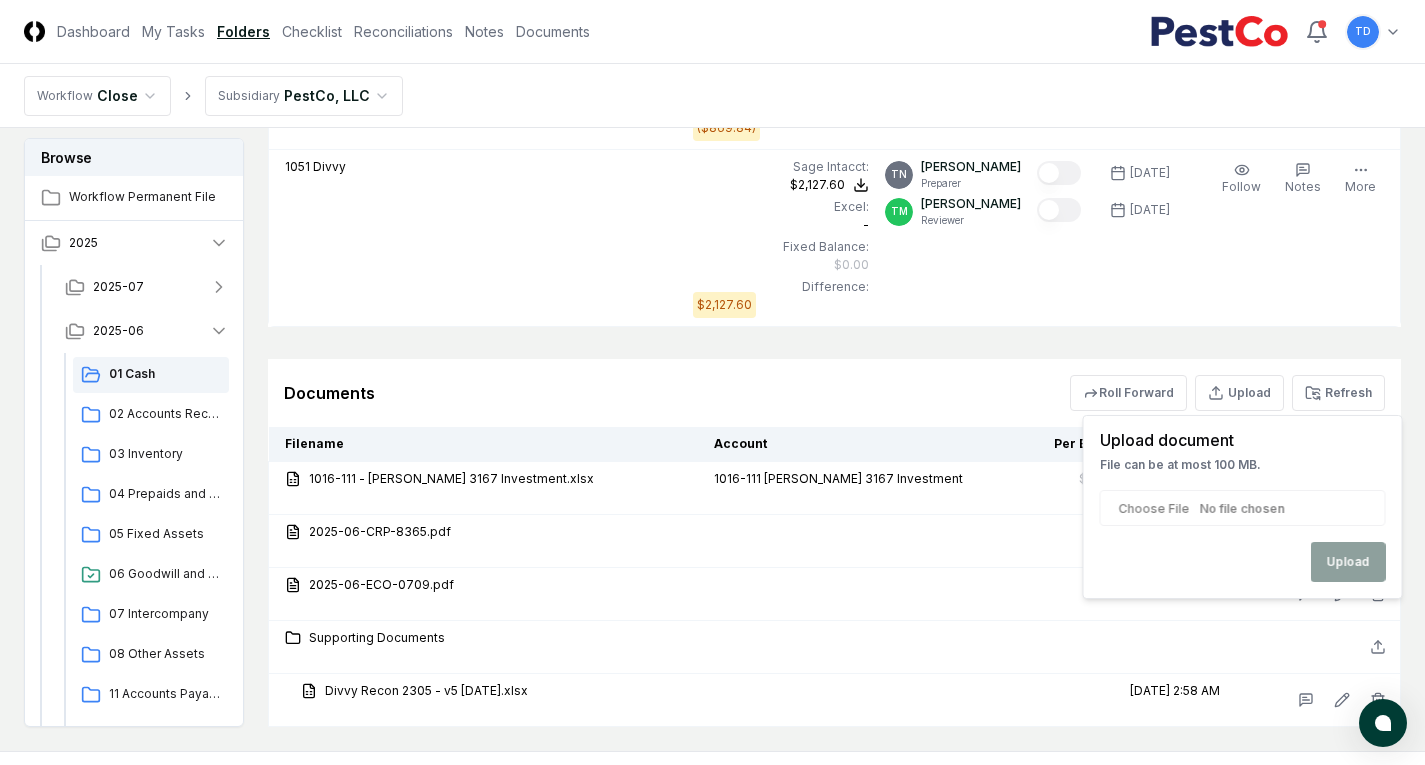 type on "**********" 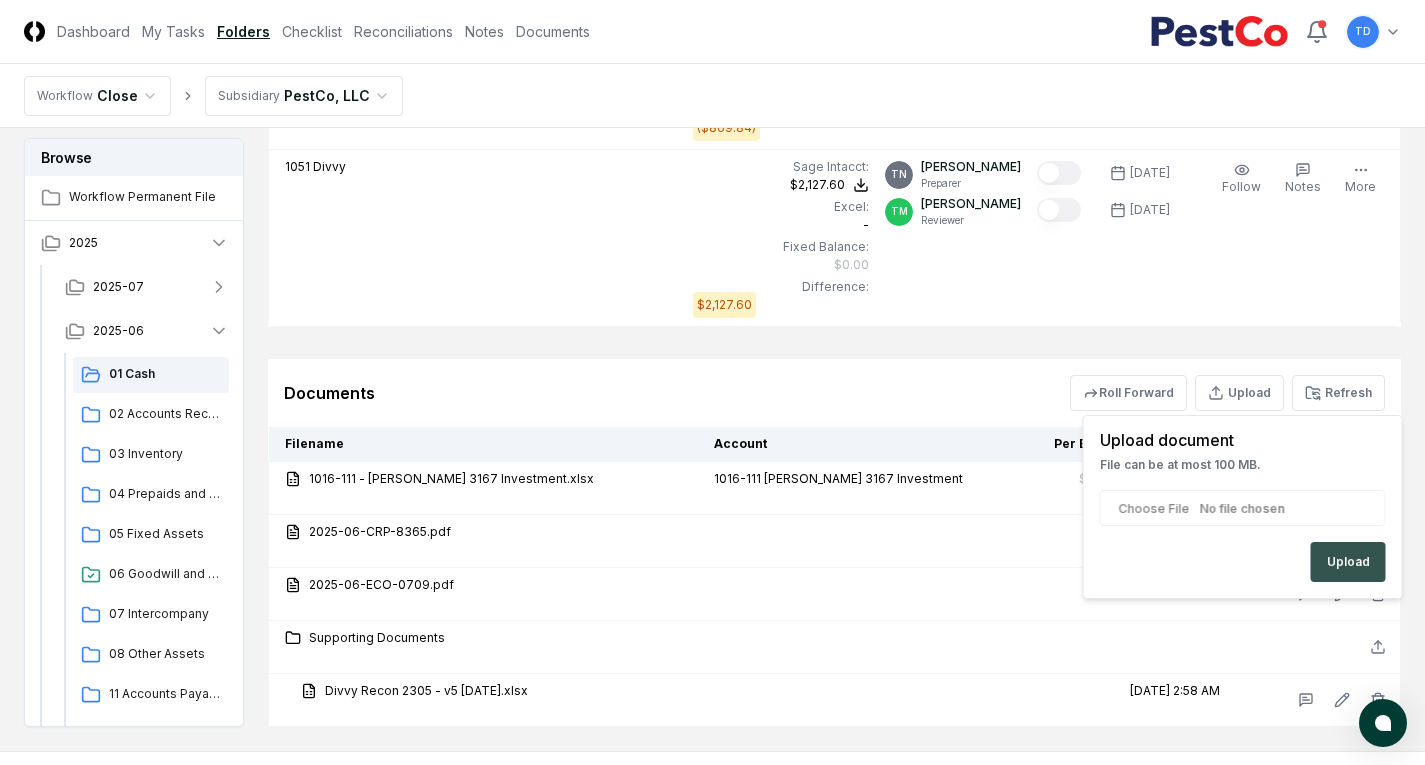 click on "Upload" at bounding box center (1348, 562) 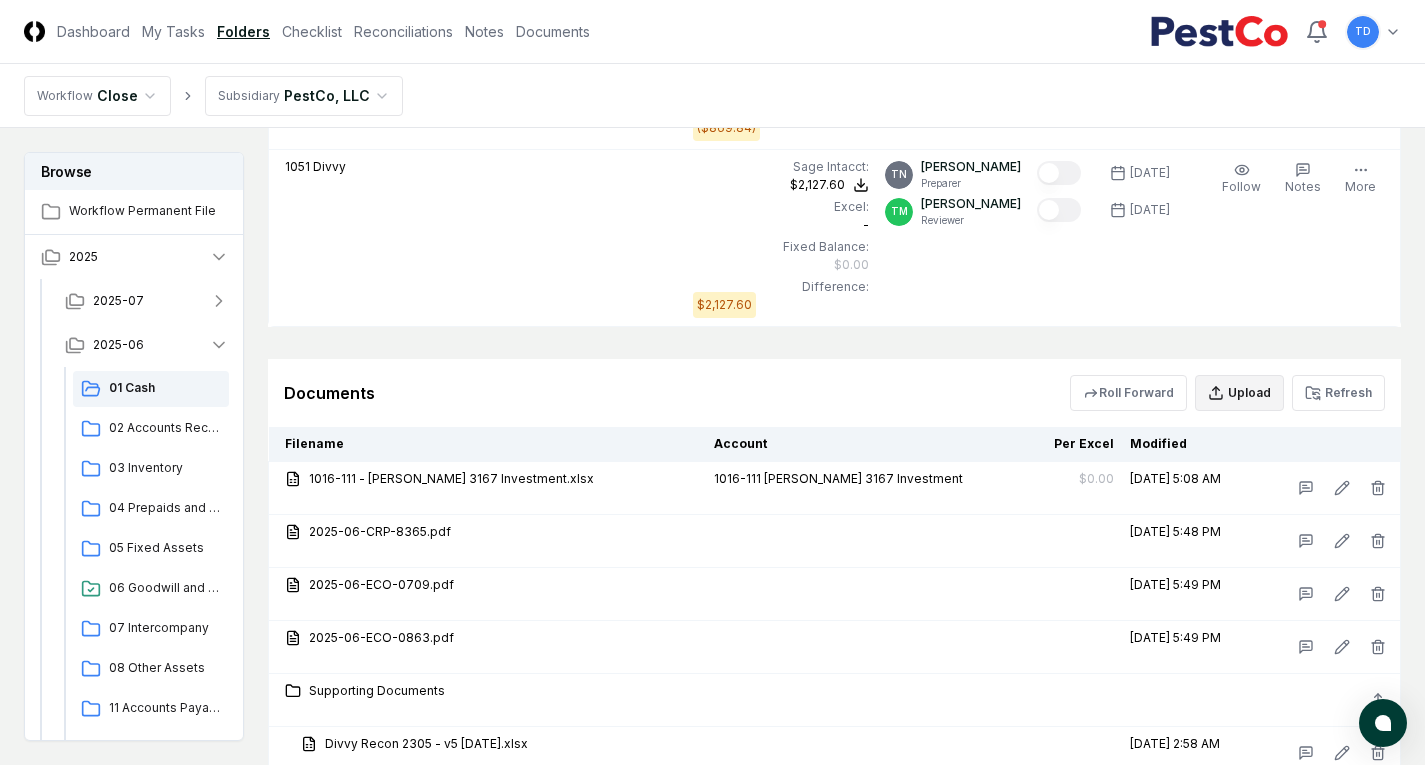 click on "Upload" at bounding box center (1239, 393) 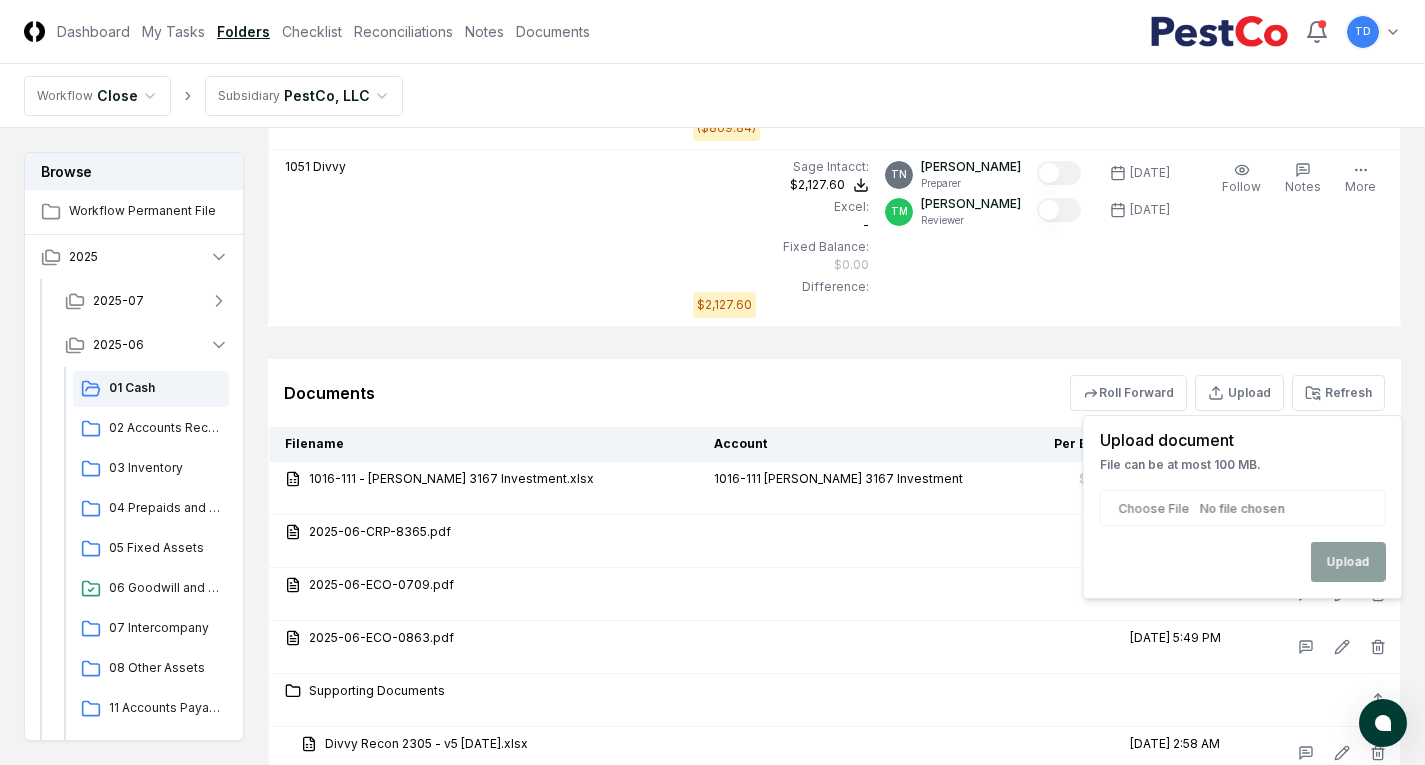 click at bounding box center (1243, 508) 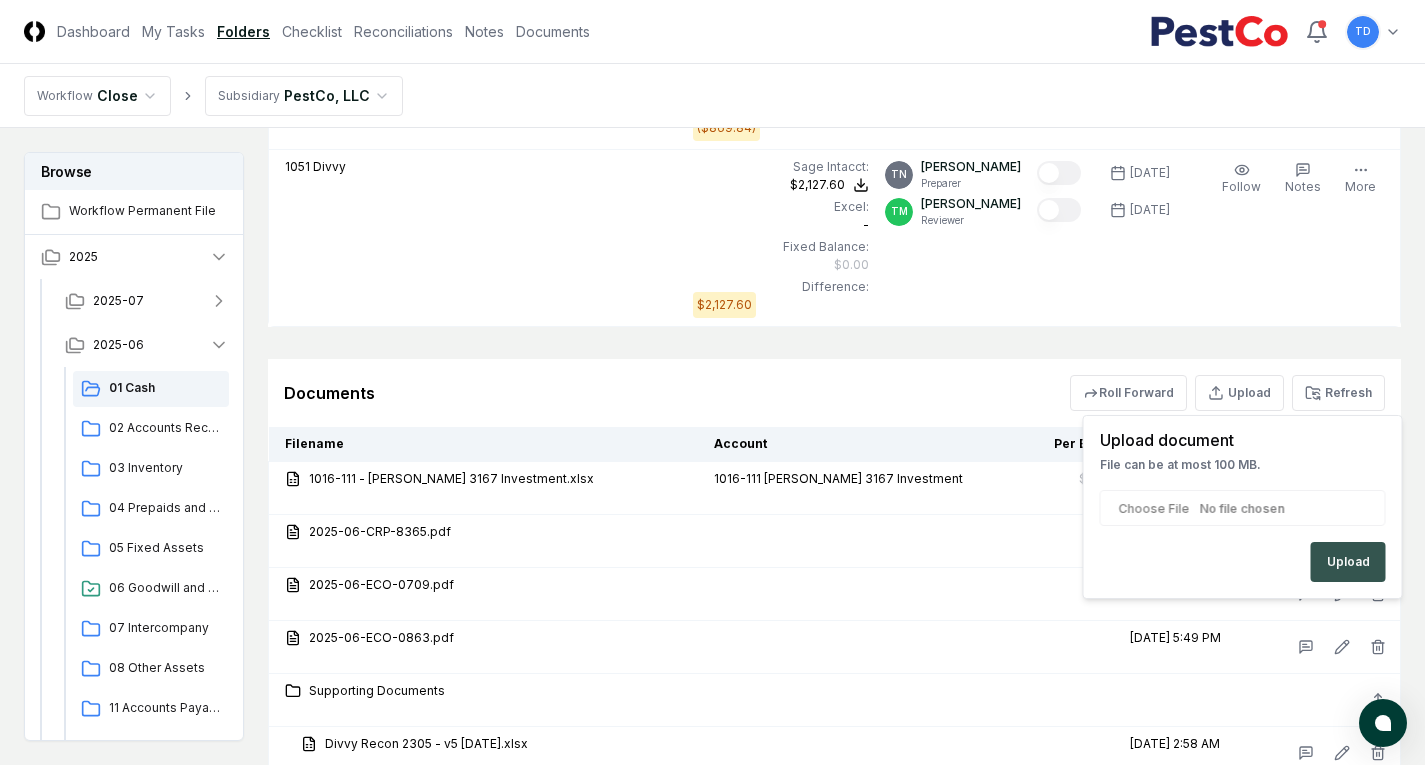 click on "Upload" at bounding box center (1348, 562) 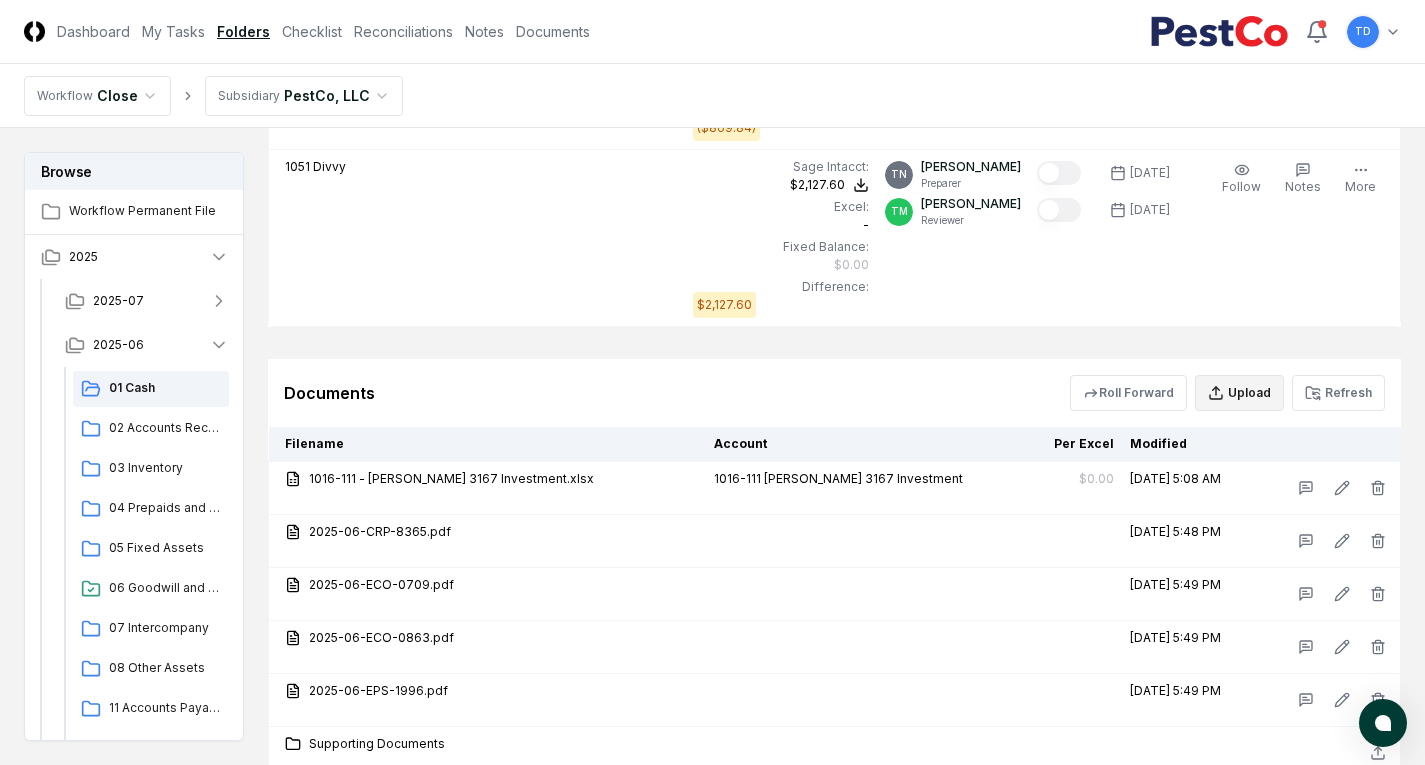 click on "Upload" at bounding box center (1239, 393) 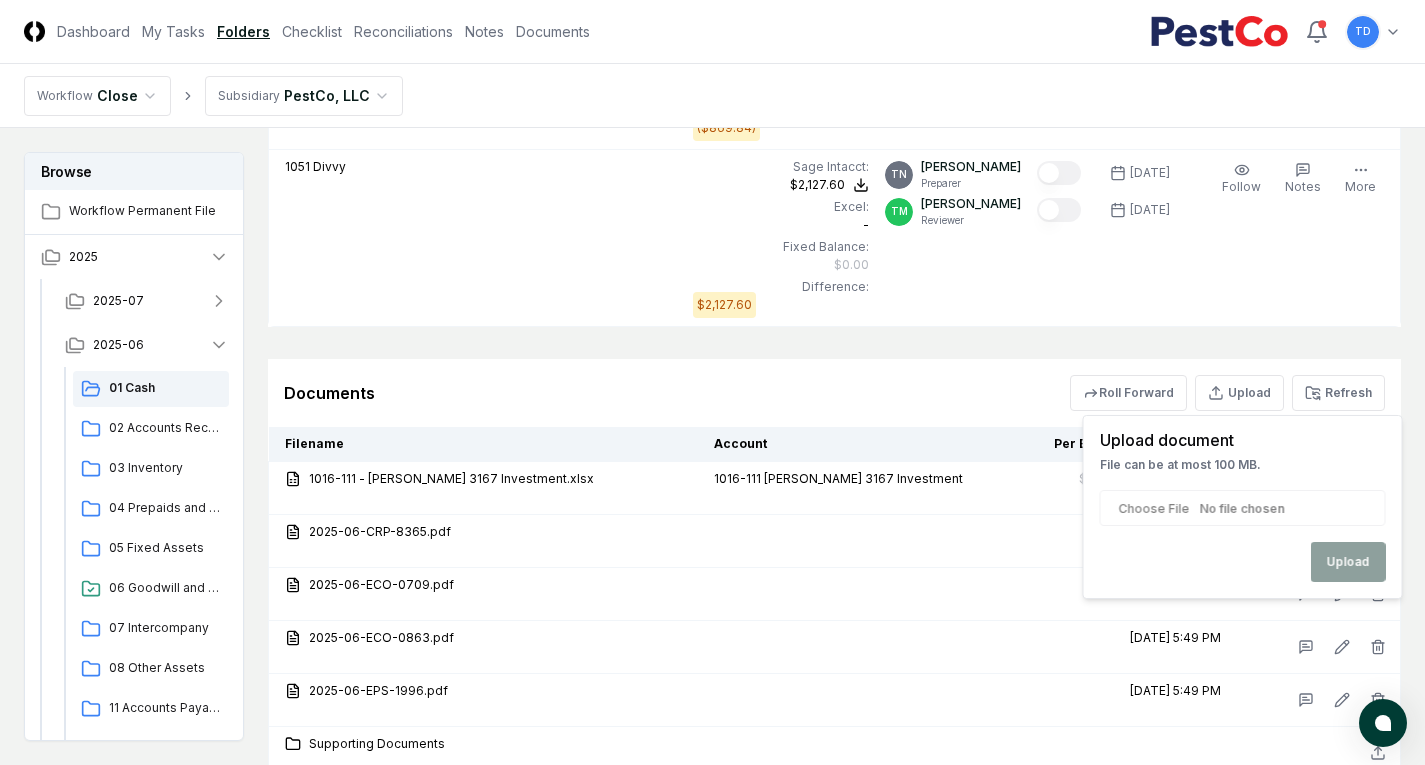 click at bounding box center [1243, 508] 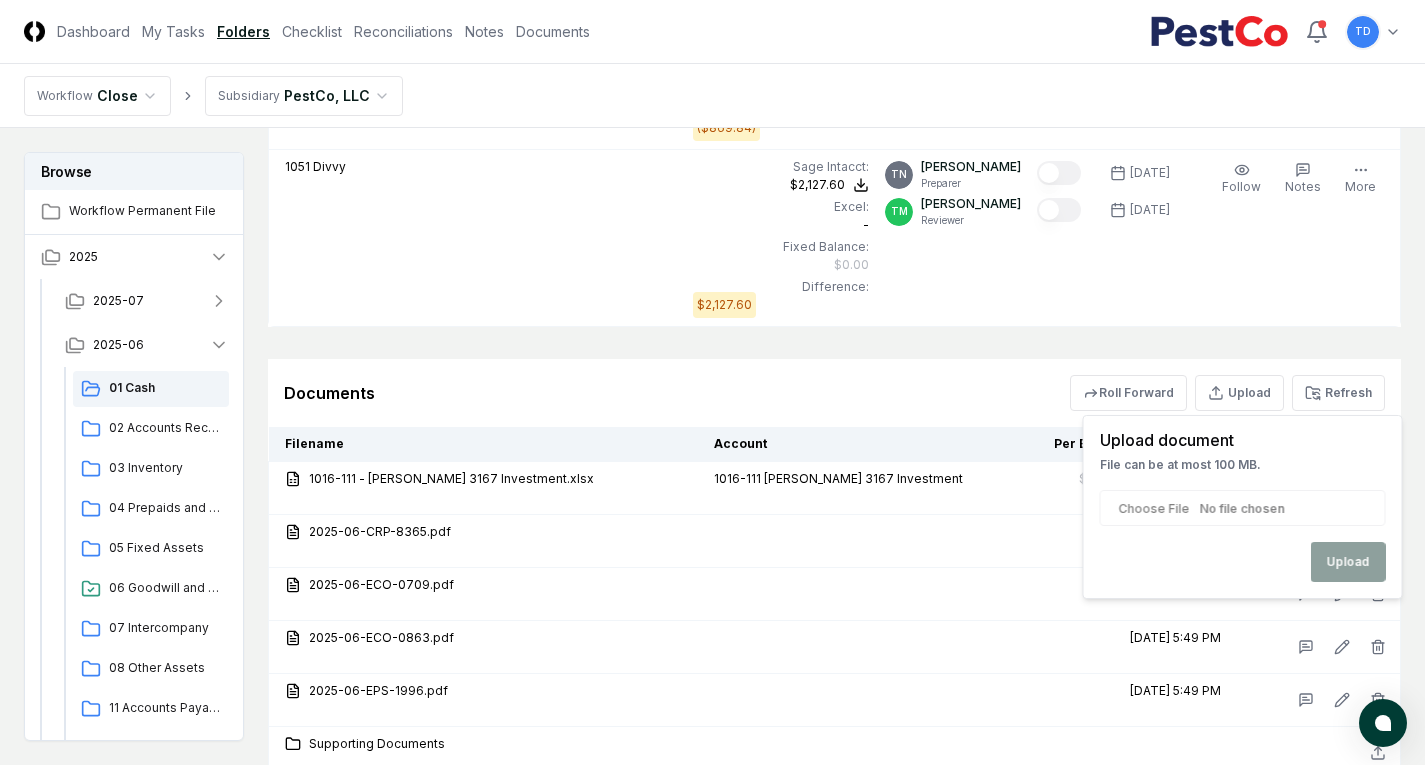 type on "**********" 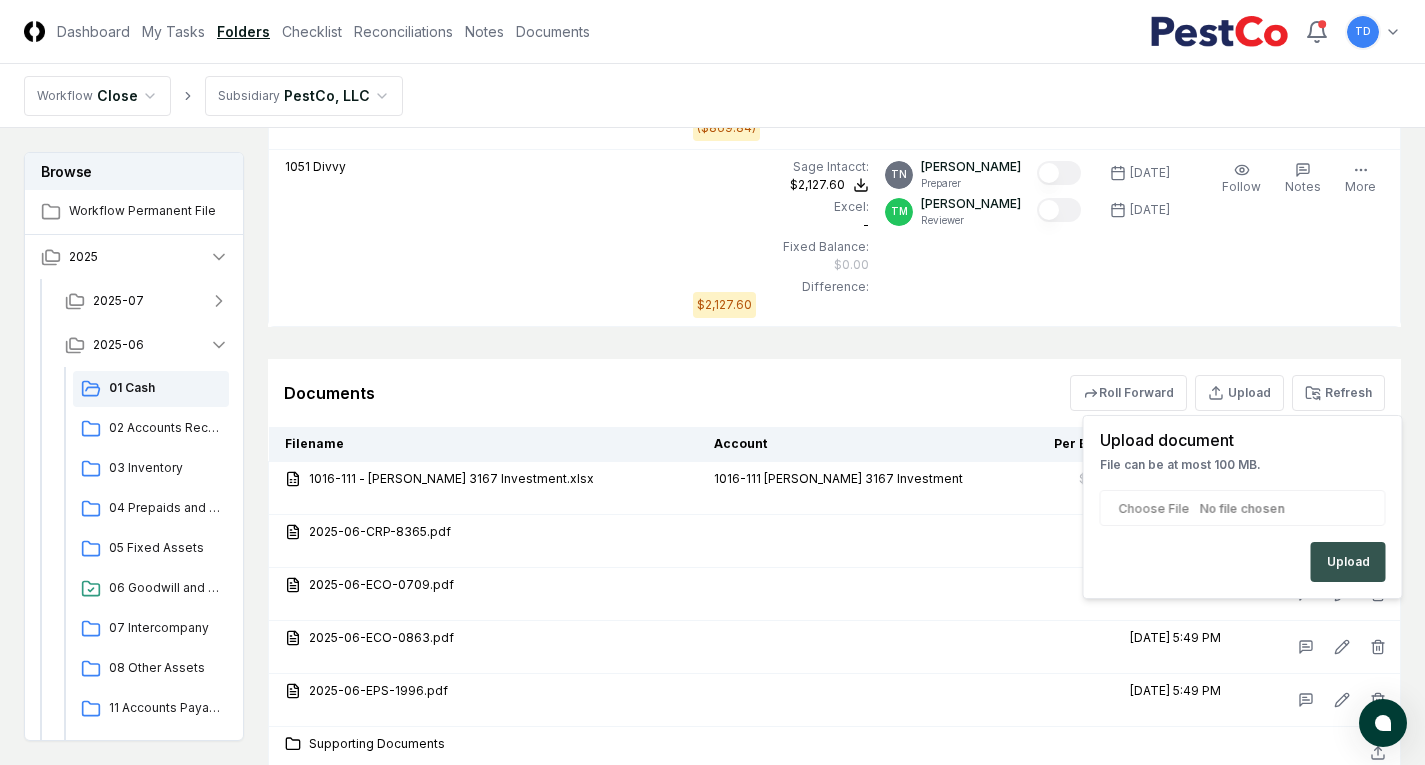 click on "Upload" at bounding box center [1348, 562] 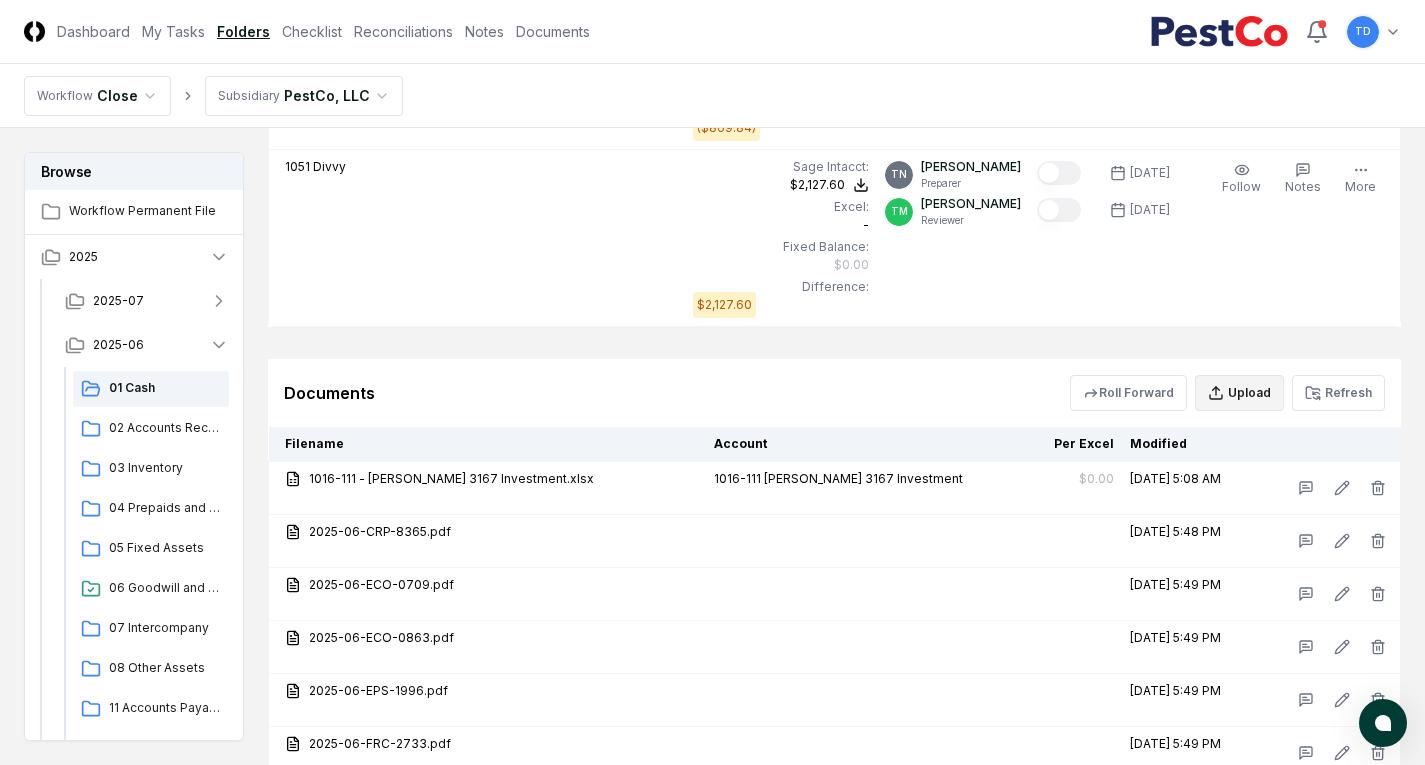 click on "Upload" at bounding box center (1239, 393) 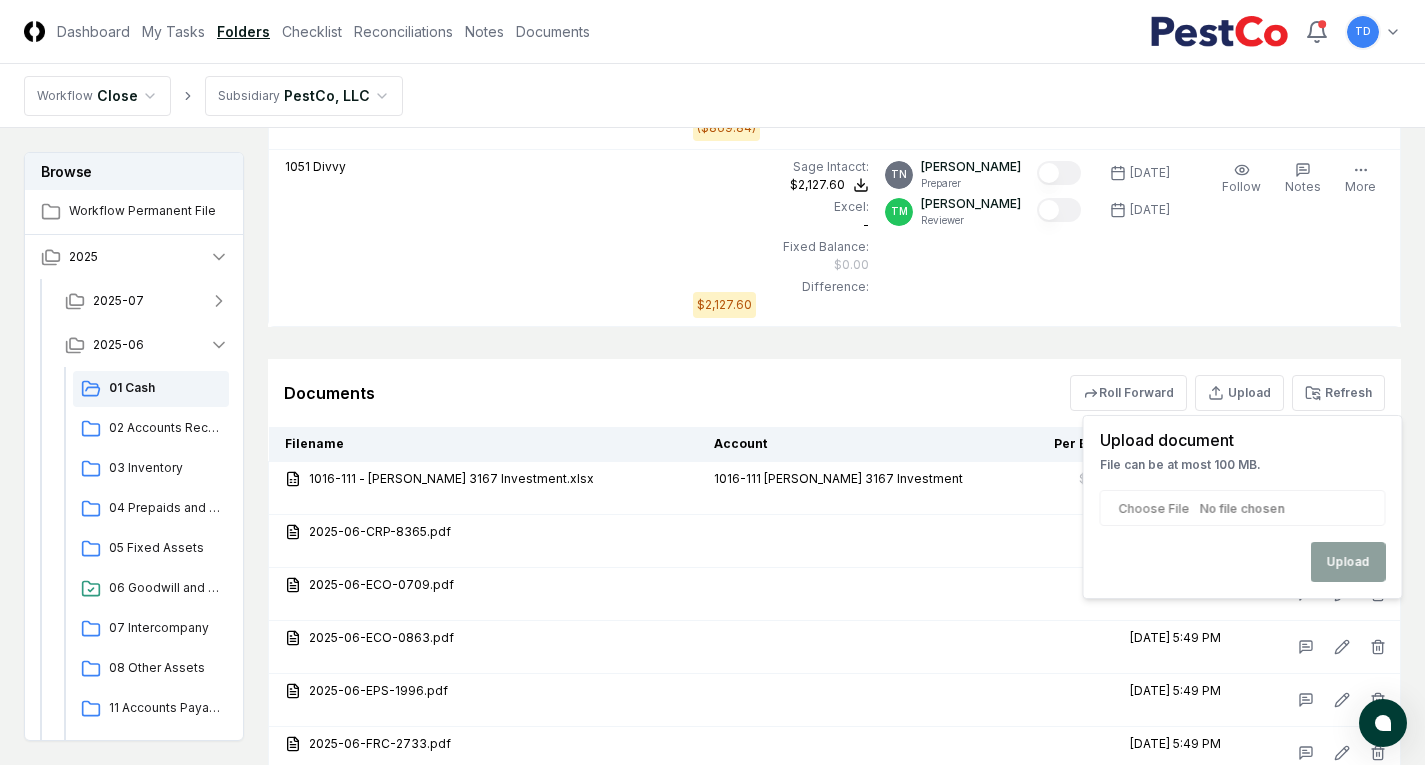 click at bounding box center (1243, 508) 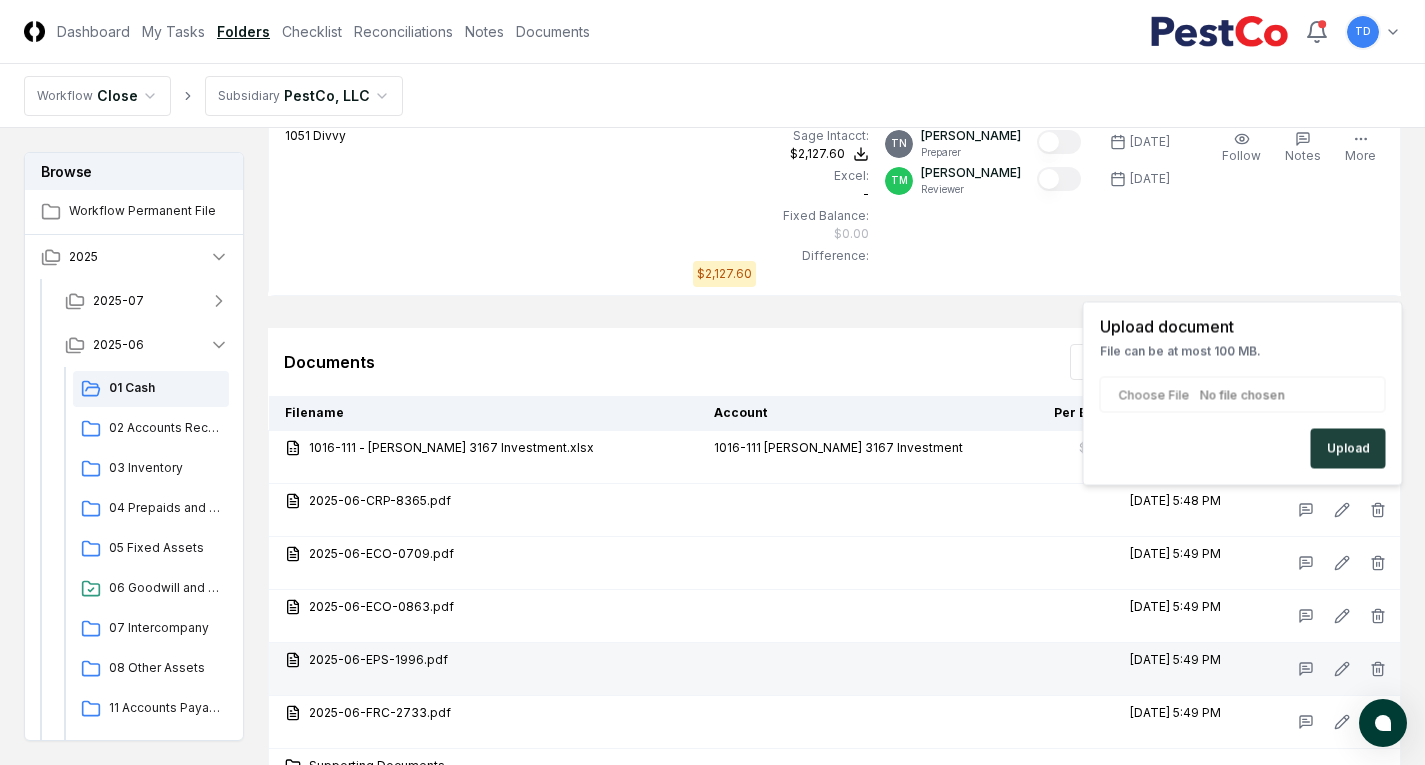 scroll, scrollTop: 8958, scrollLeft: 0, axis: vertical 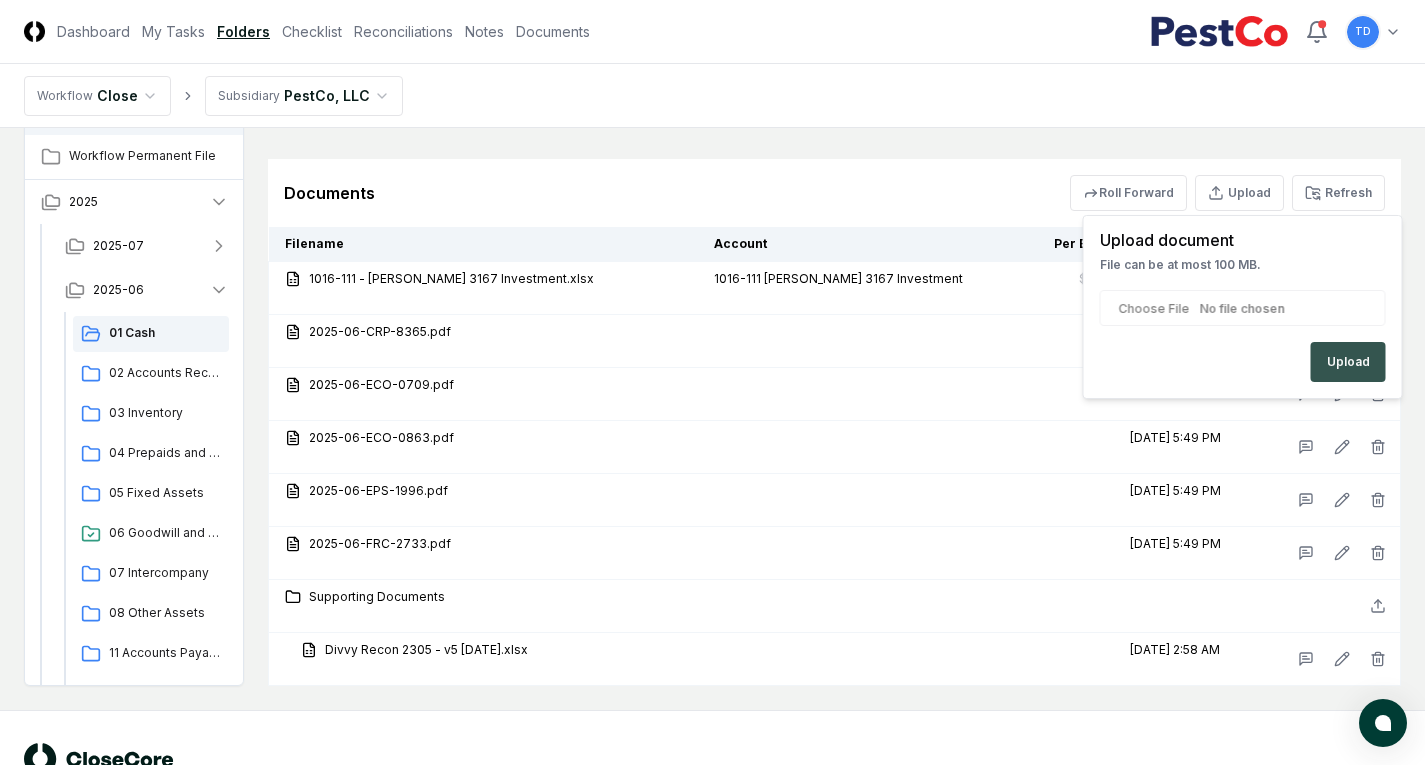 click on "Upload" at bounding box center (1348, 362) 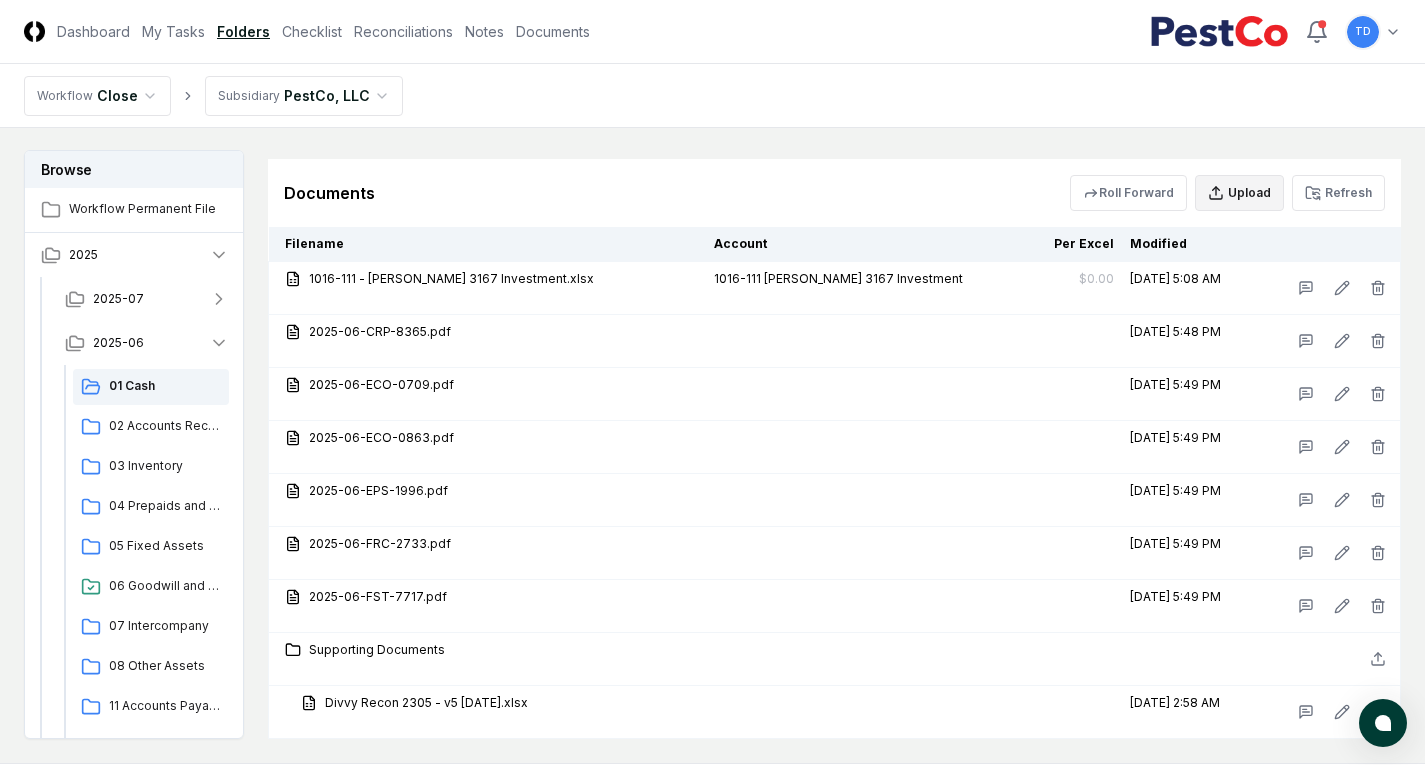click on "Upload" at bounding box center [1239, 193] 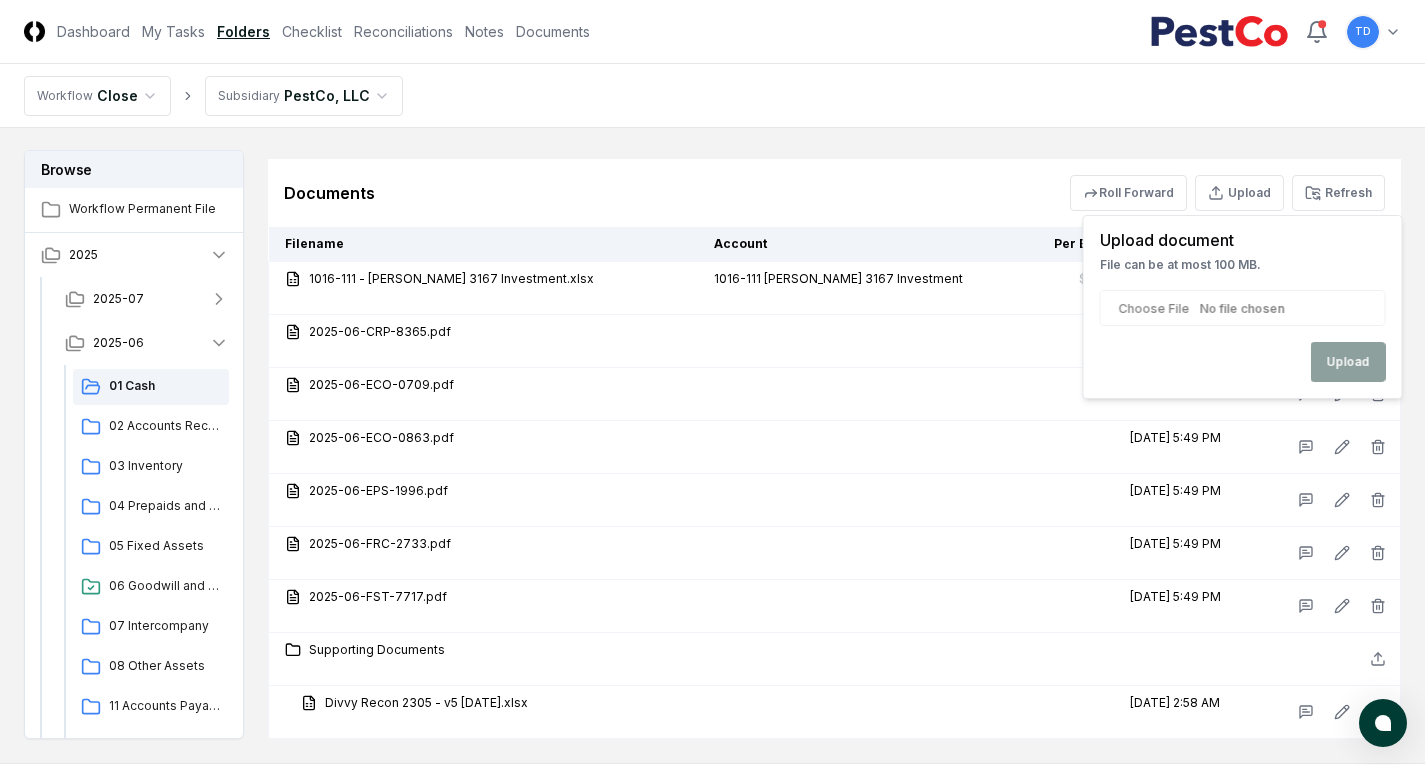 click at bounding box center (1243, 308) 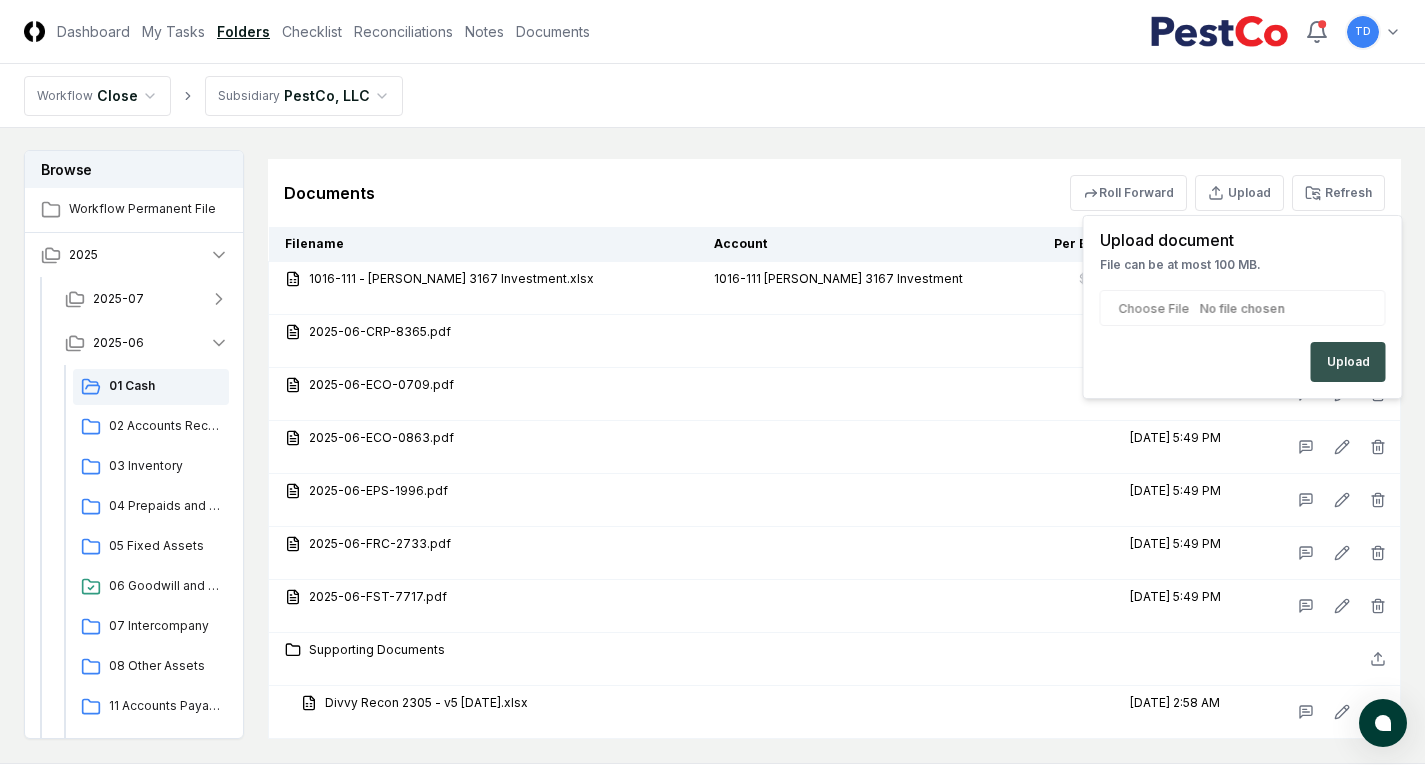 click on "Upload" at bounding box center (1348, 362) 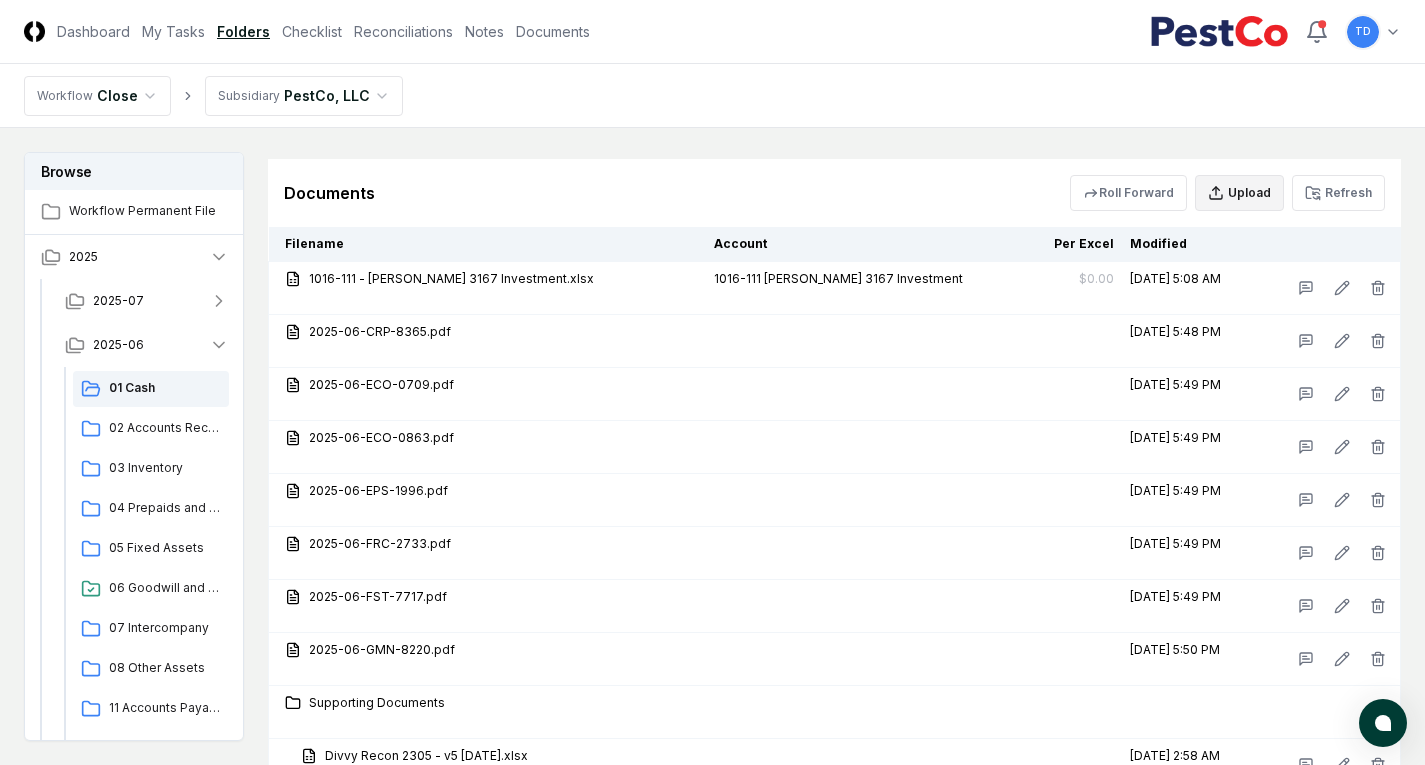 click on "Upload" at bounding box center [1239, 193] 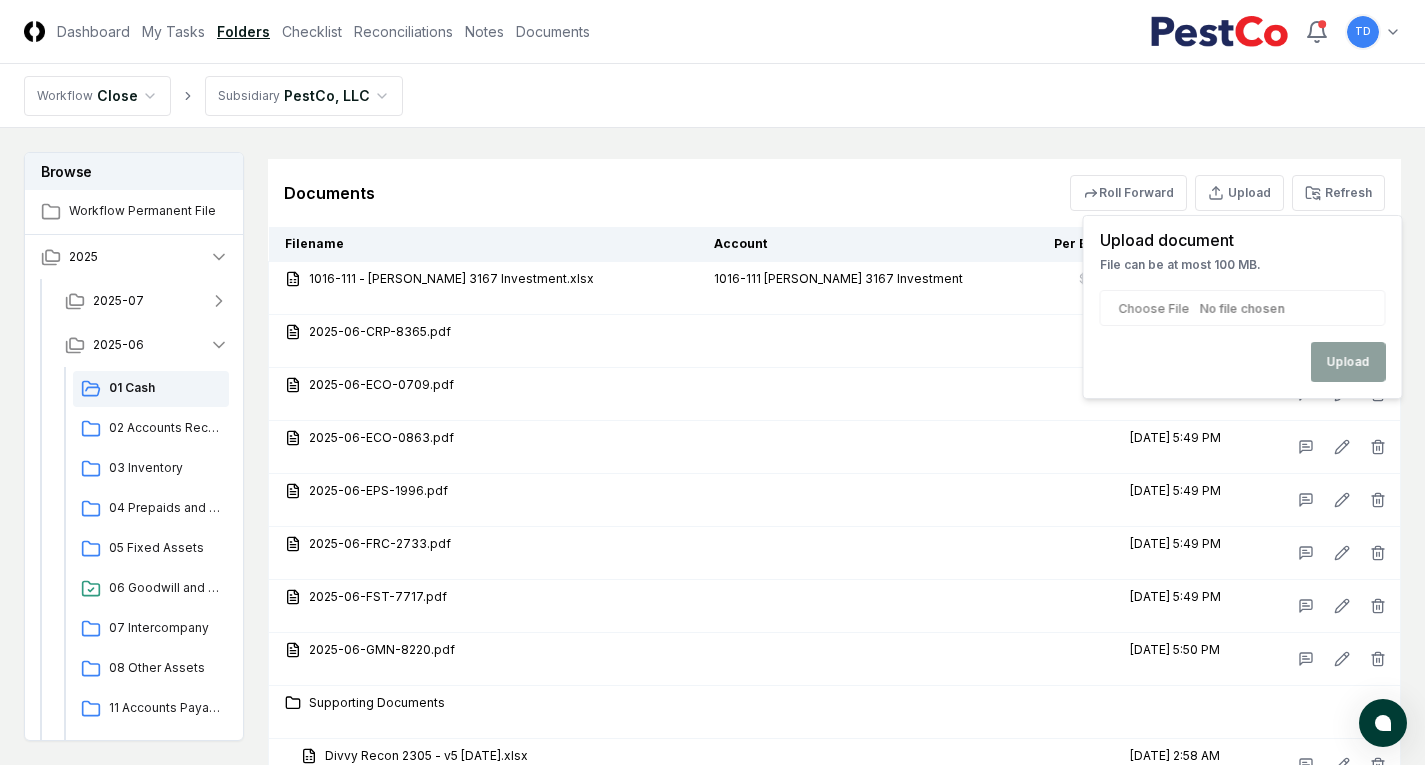 click at bounding box center (1243, 308) 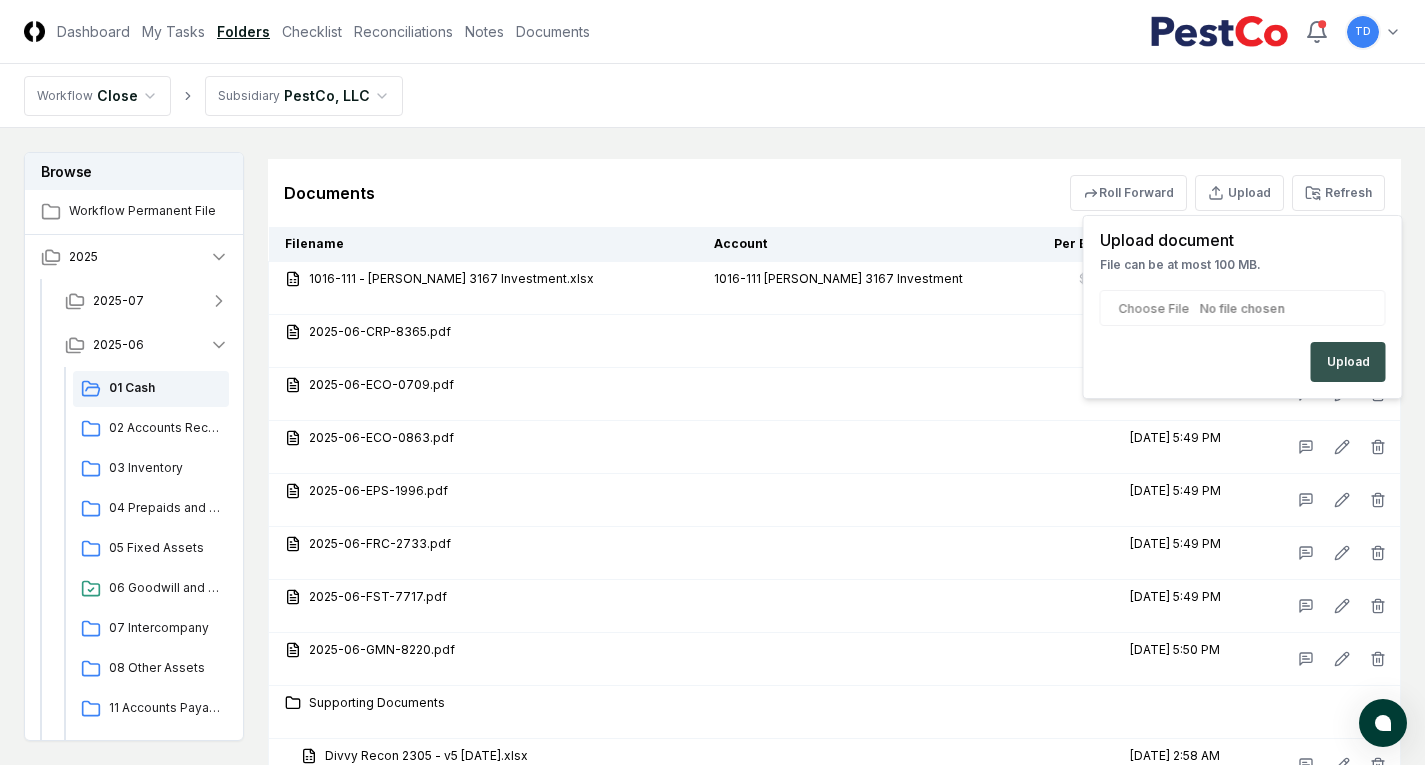 click on "Upload" at bounding box center [1348, 362] 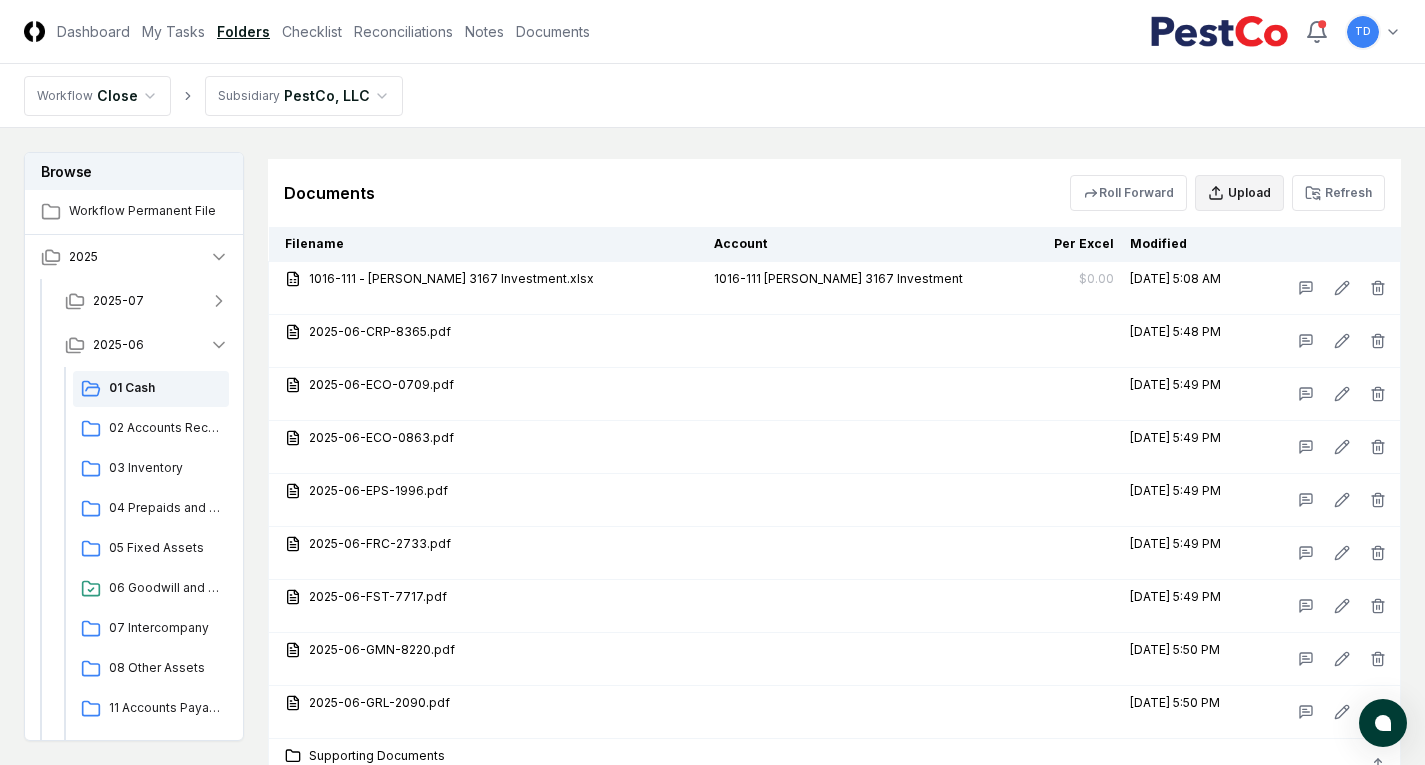 click on "Upload" at bounding box center (1239, 193) 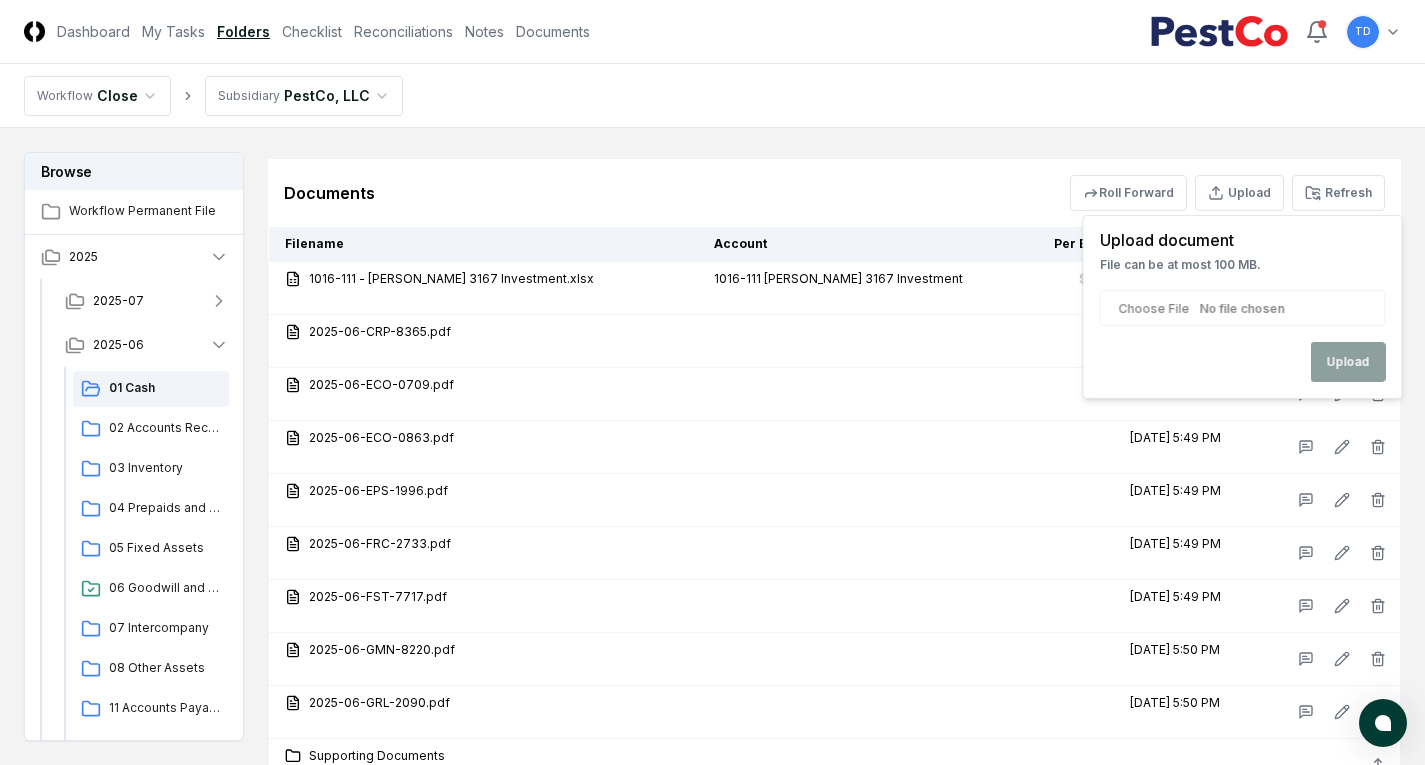 click at bounding box center [1243, 308] 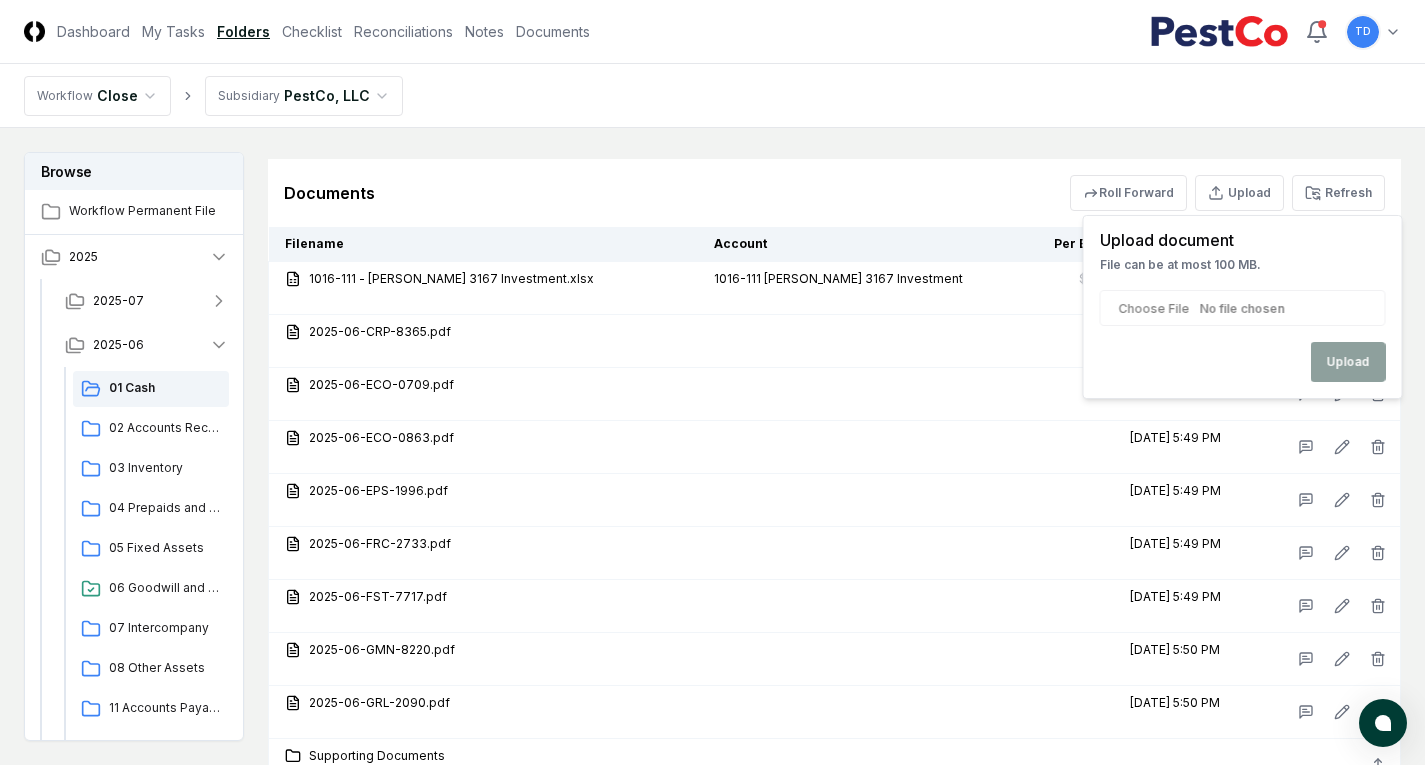 type on "**********" 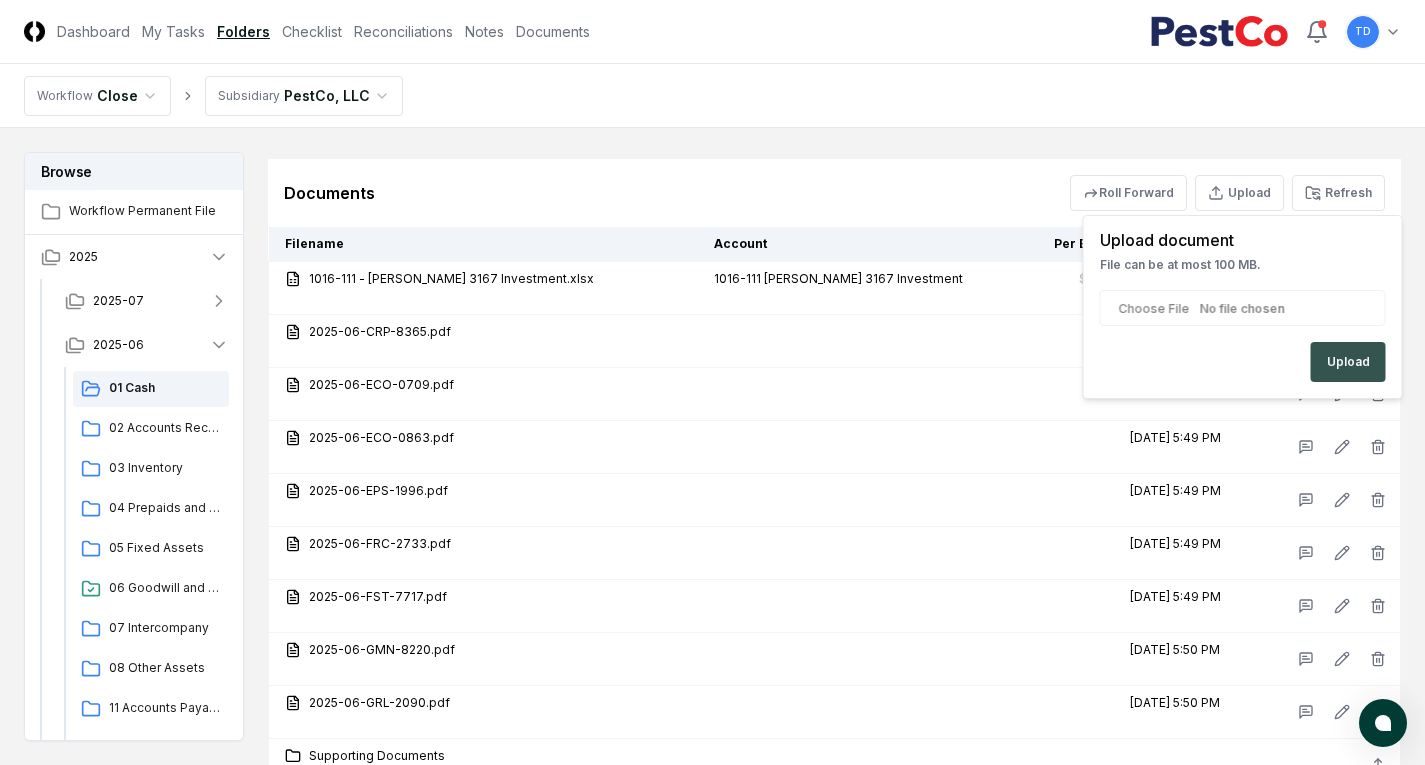 click on "Upload" at bounding box center [1348, 362] 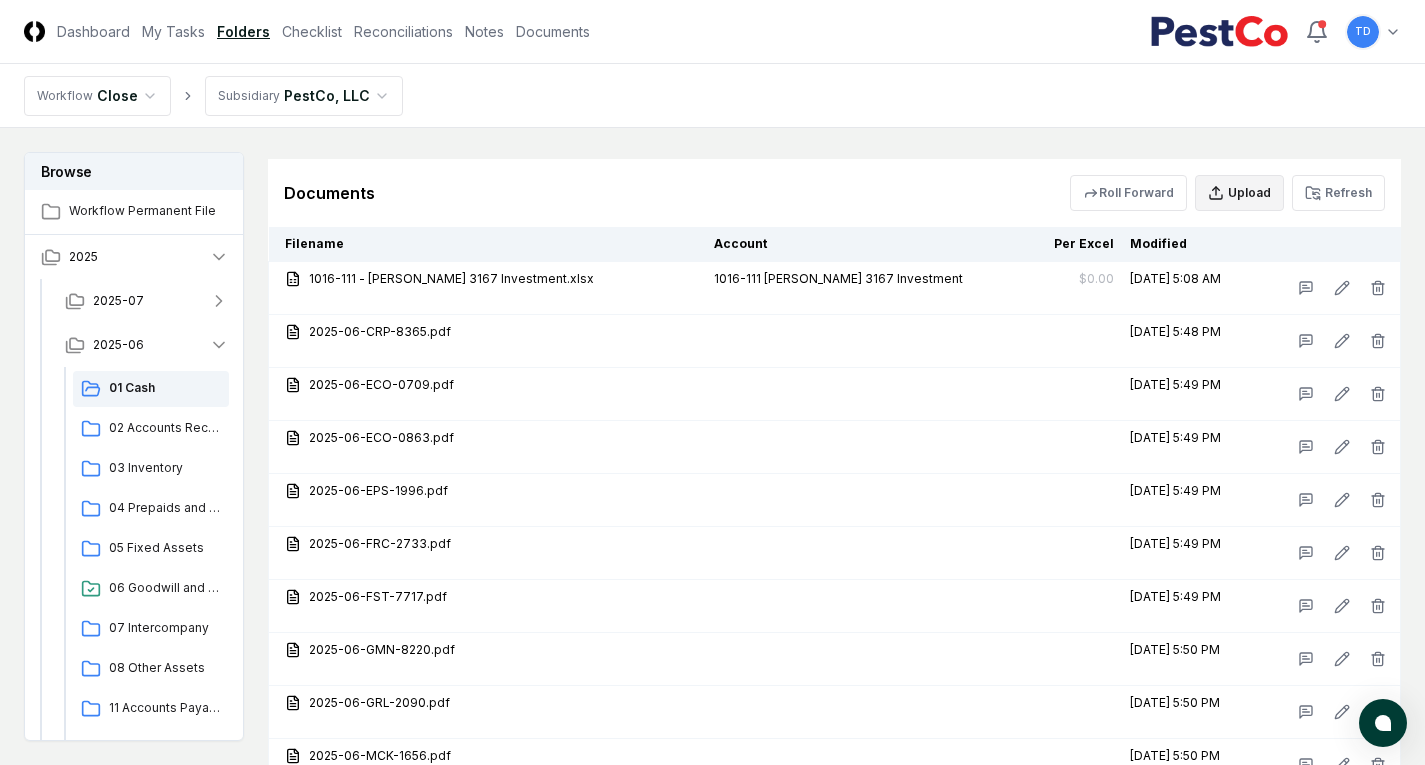 click on "Upload" at bounding box center (1239, 193) 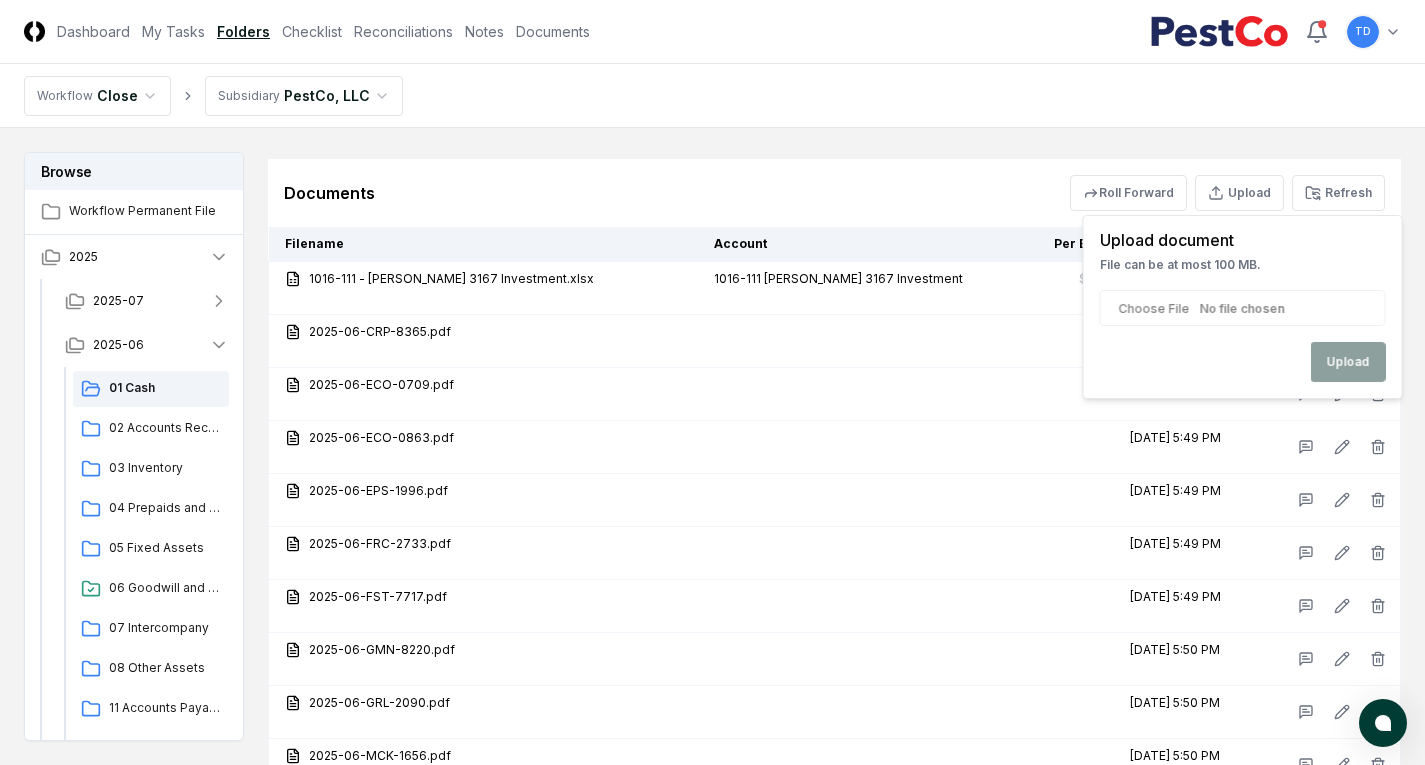 click at bounding box center [1243, 308] 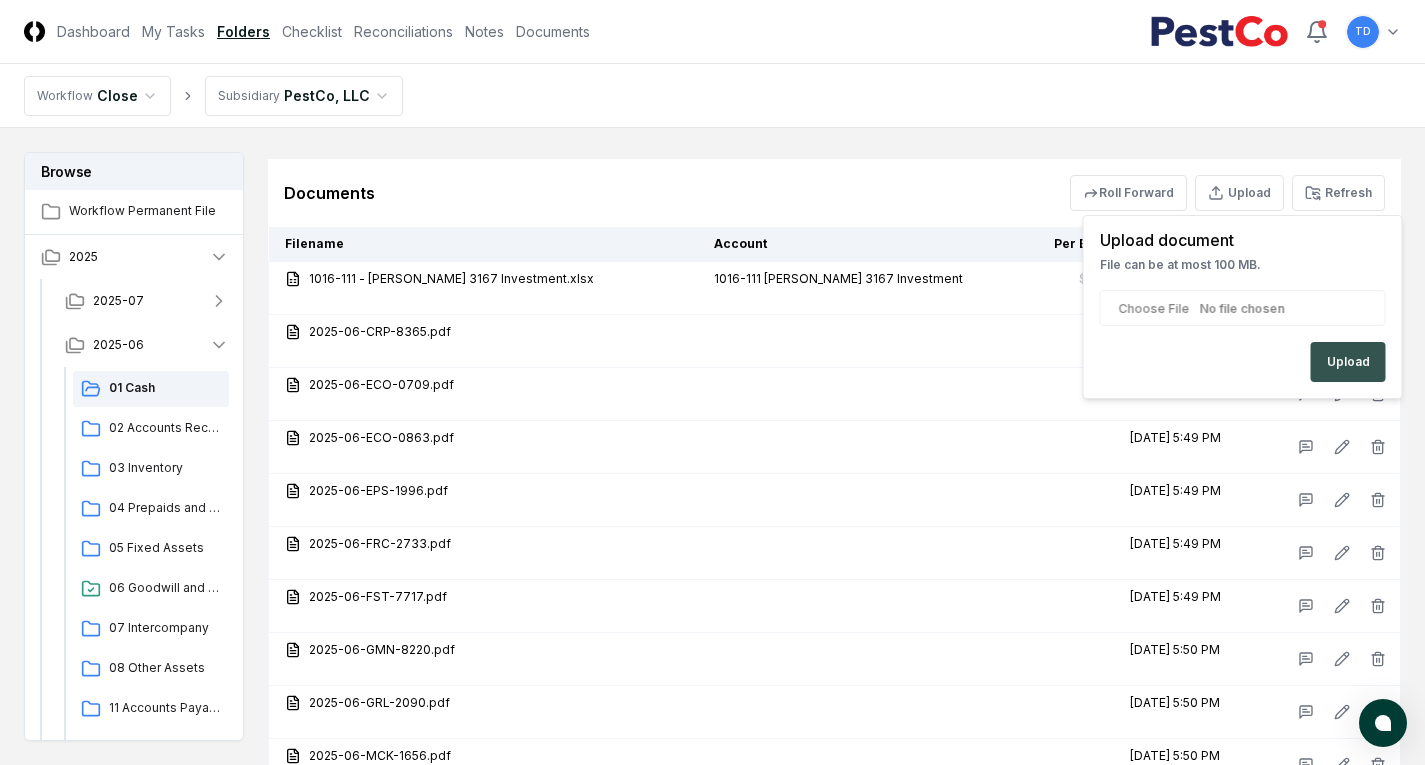 click on "Upload" at bounding box center (1348, 362) 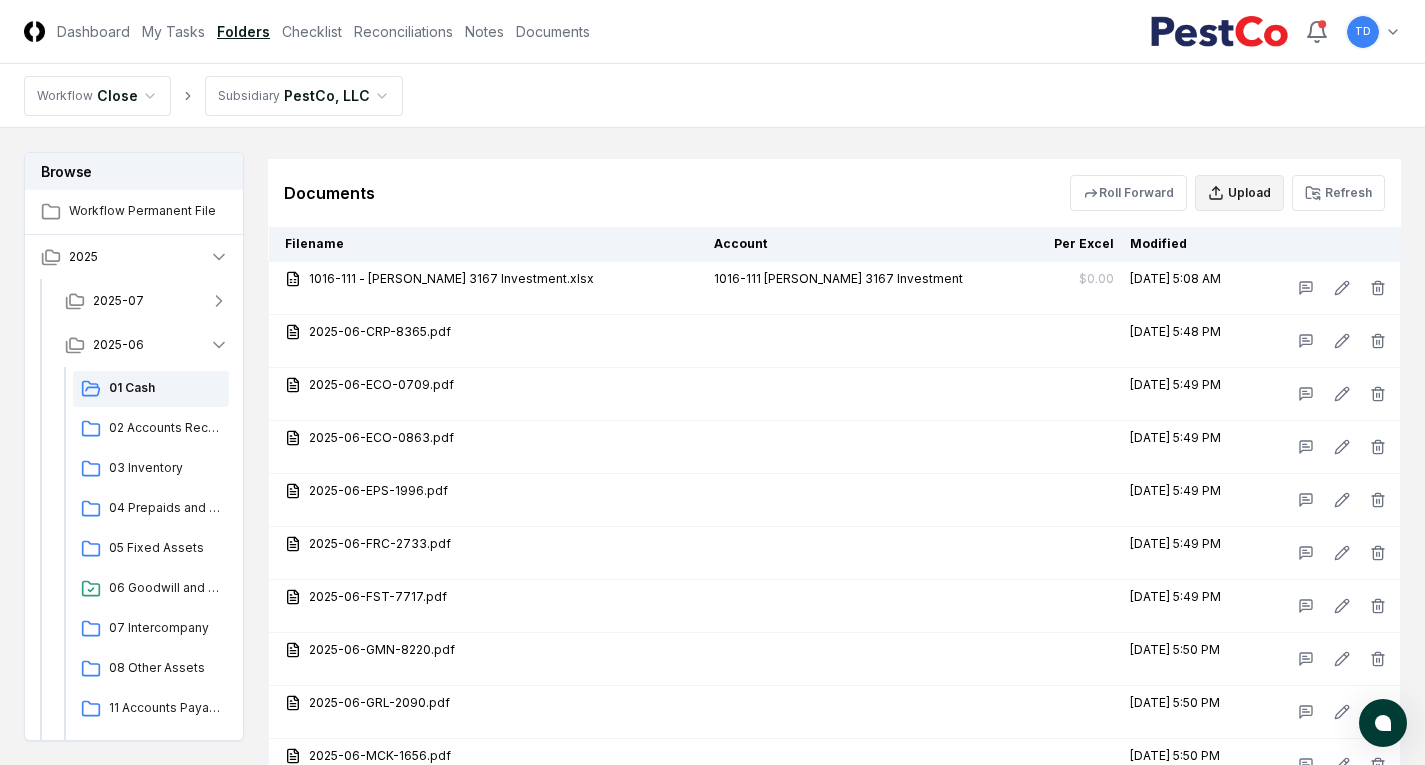 click on "Upload" at bounding box center (1239, 193) 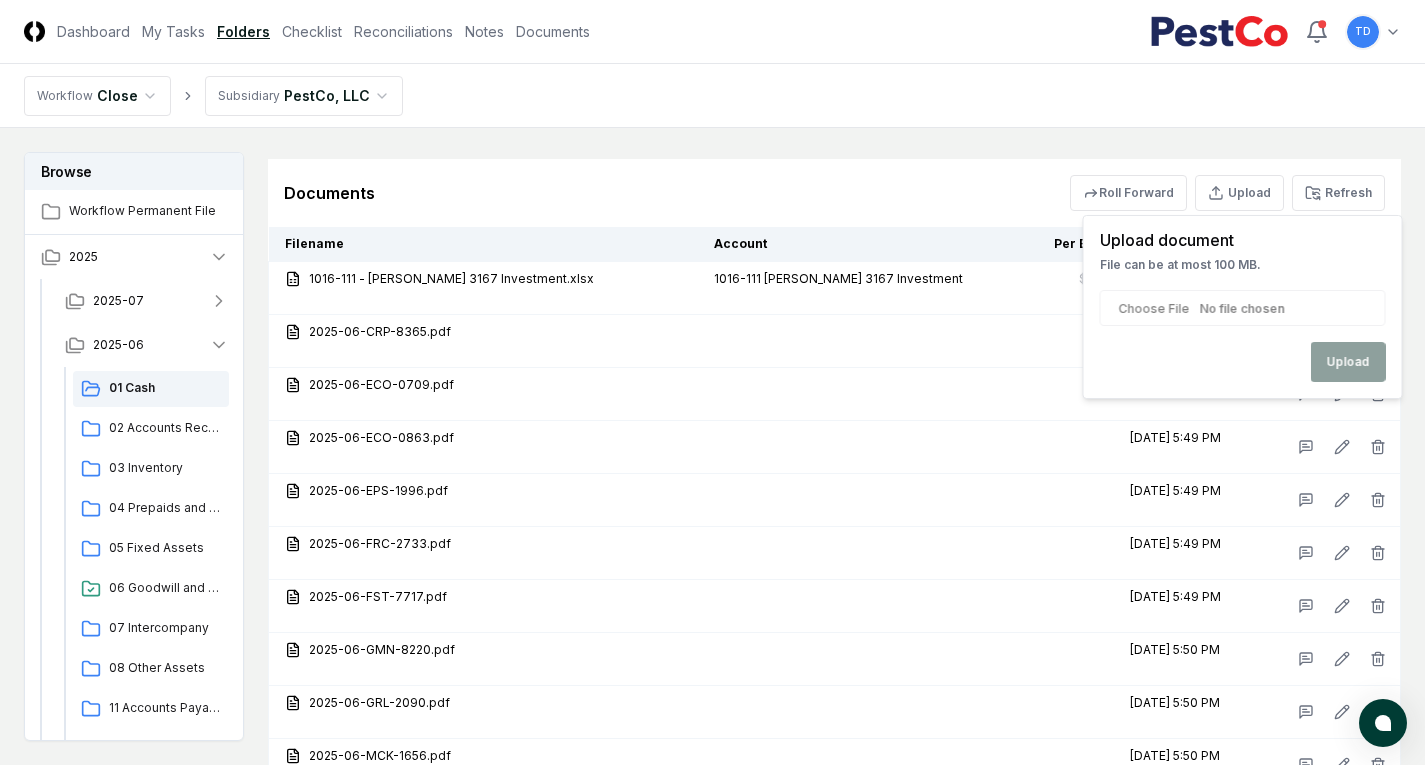 click at bounding box center [1243, 308] 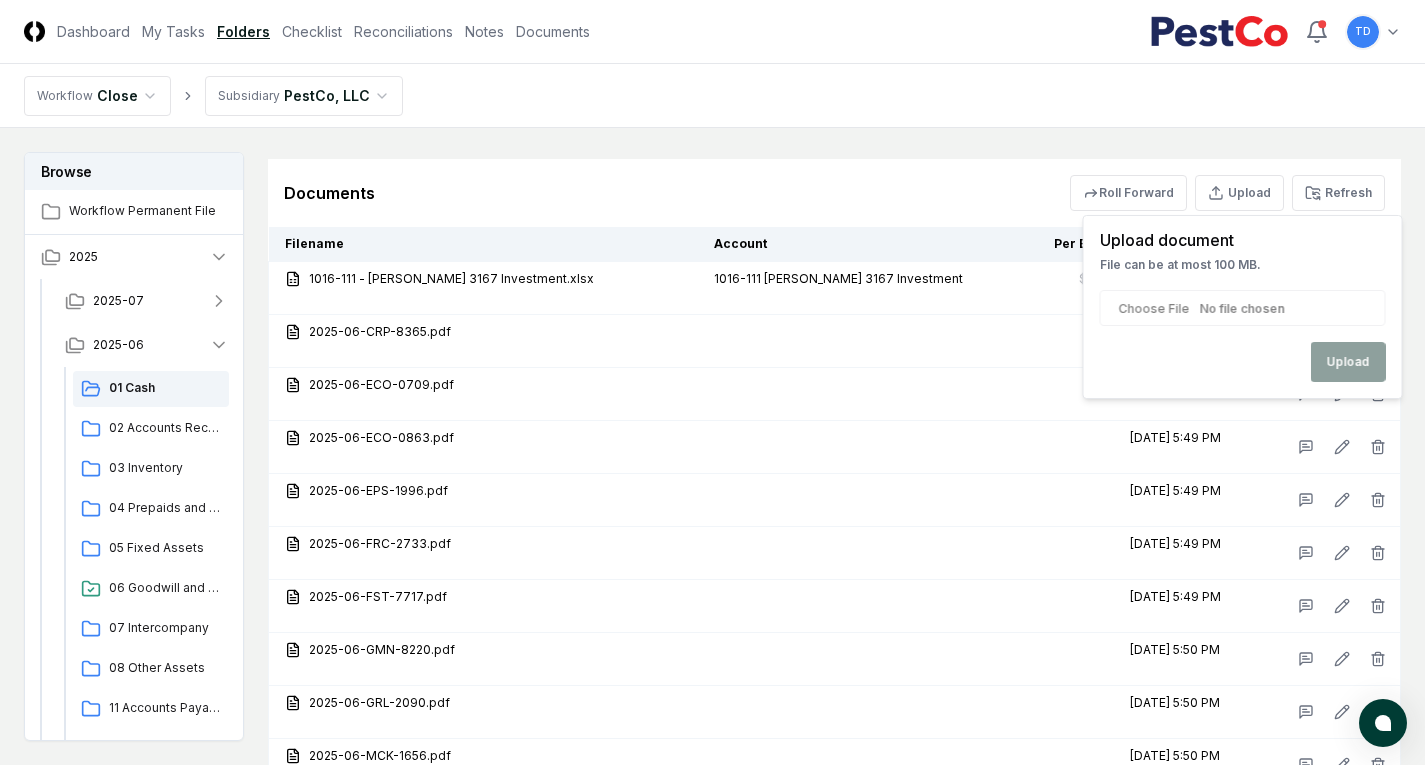 type on "**********" 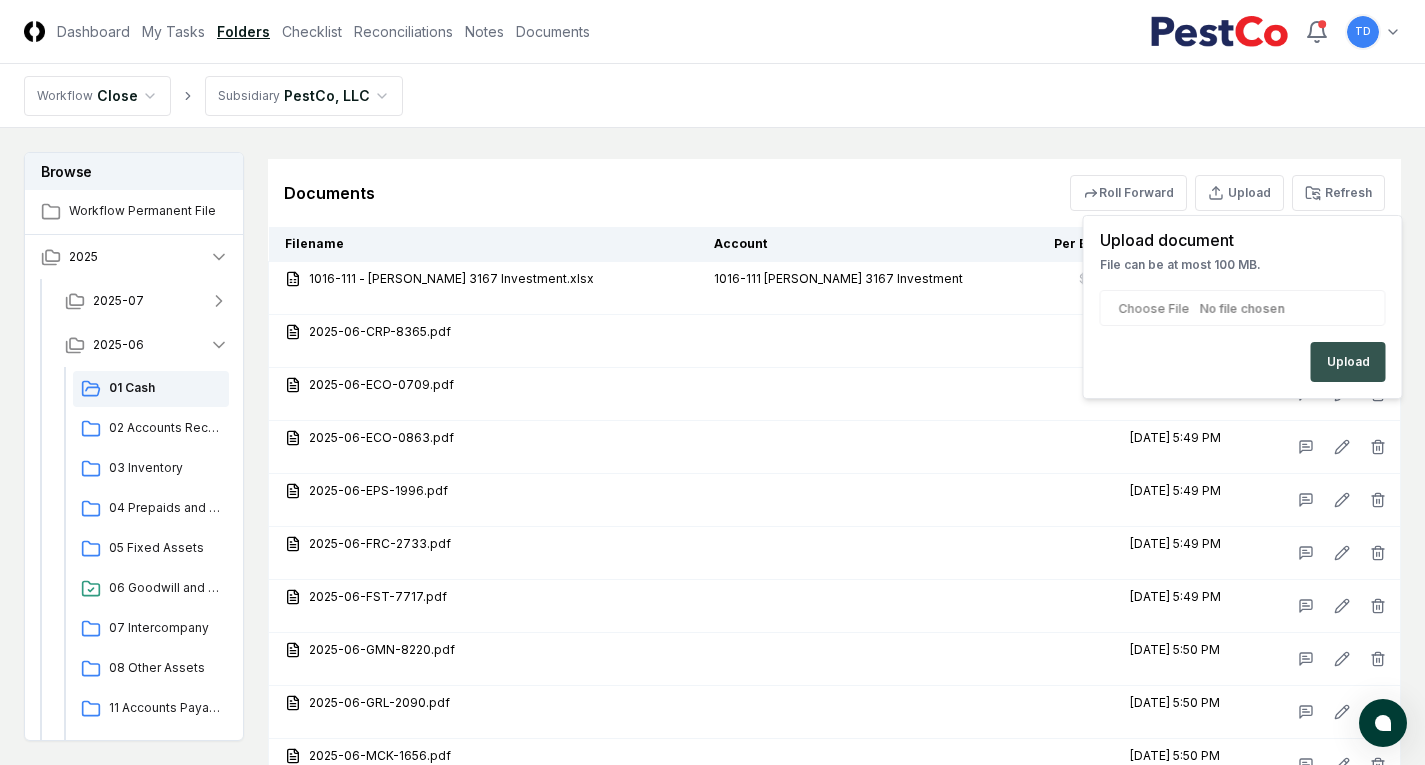 click on "Upload" at bounding box center [1348, 362] 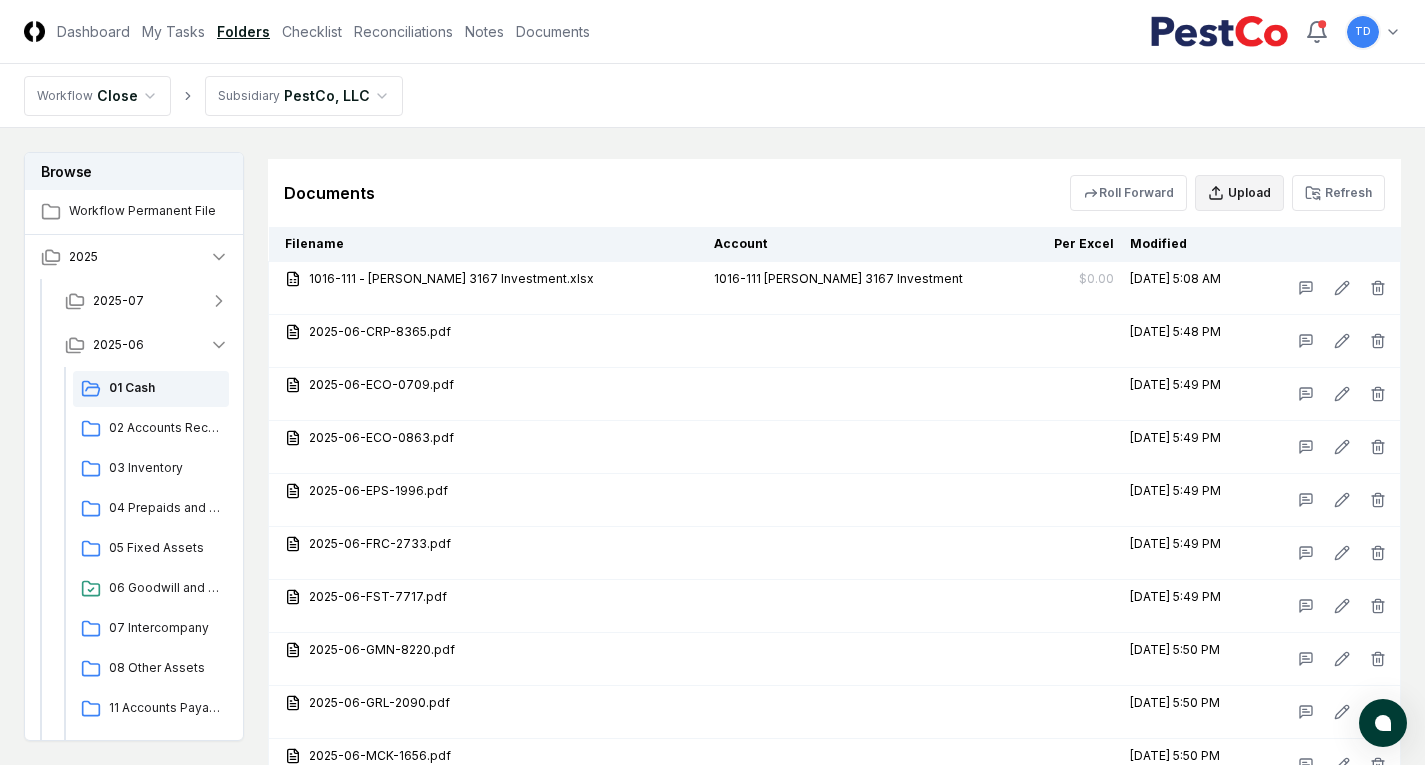 click 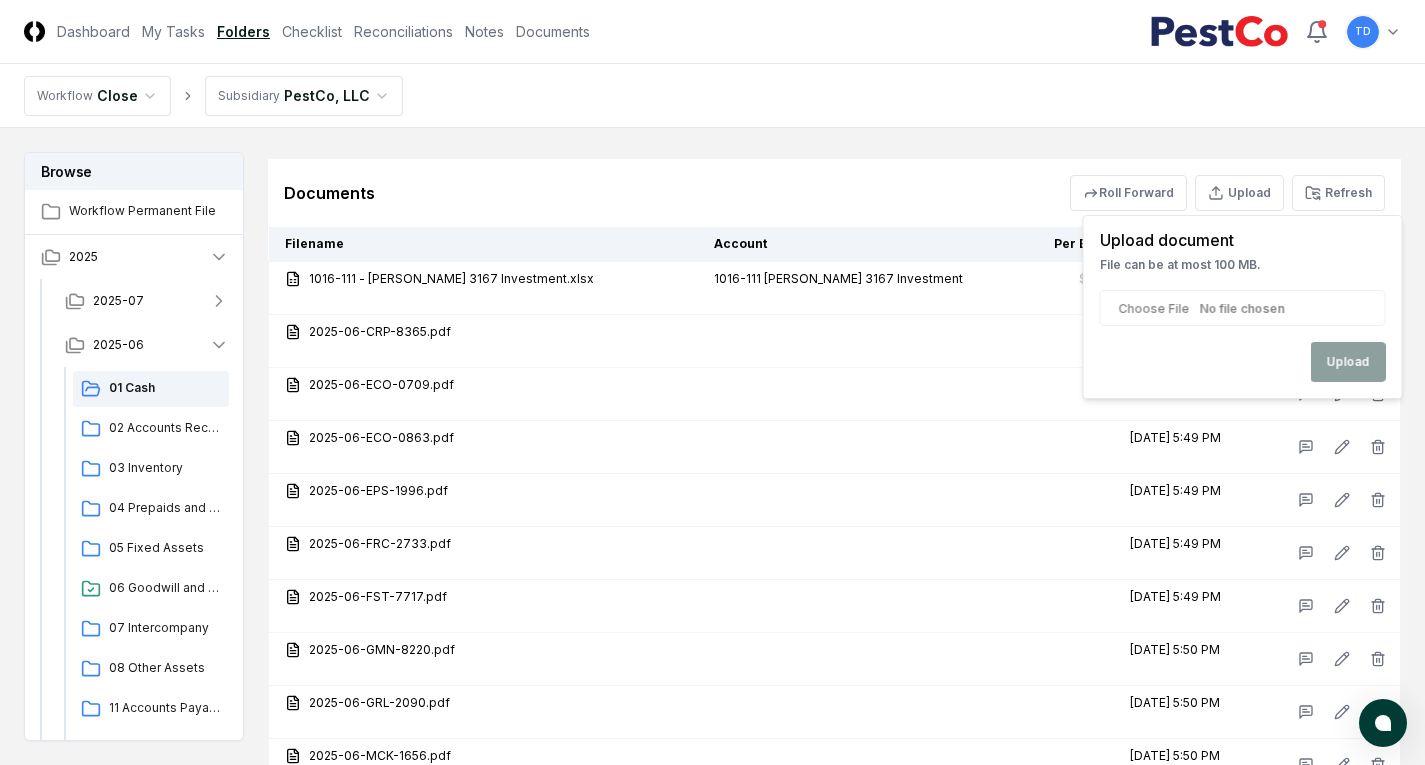 click at bounding box center (1243, 308) 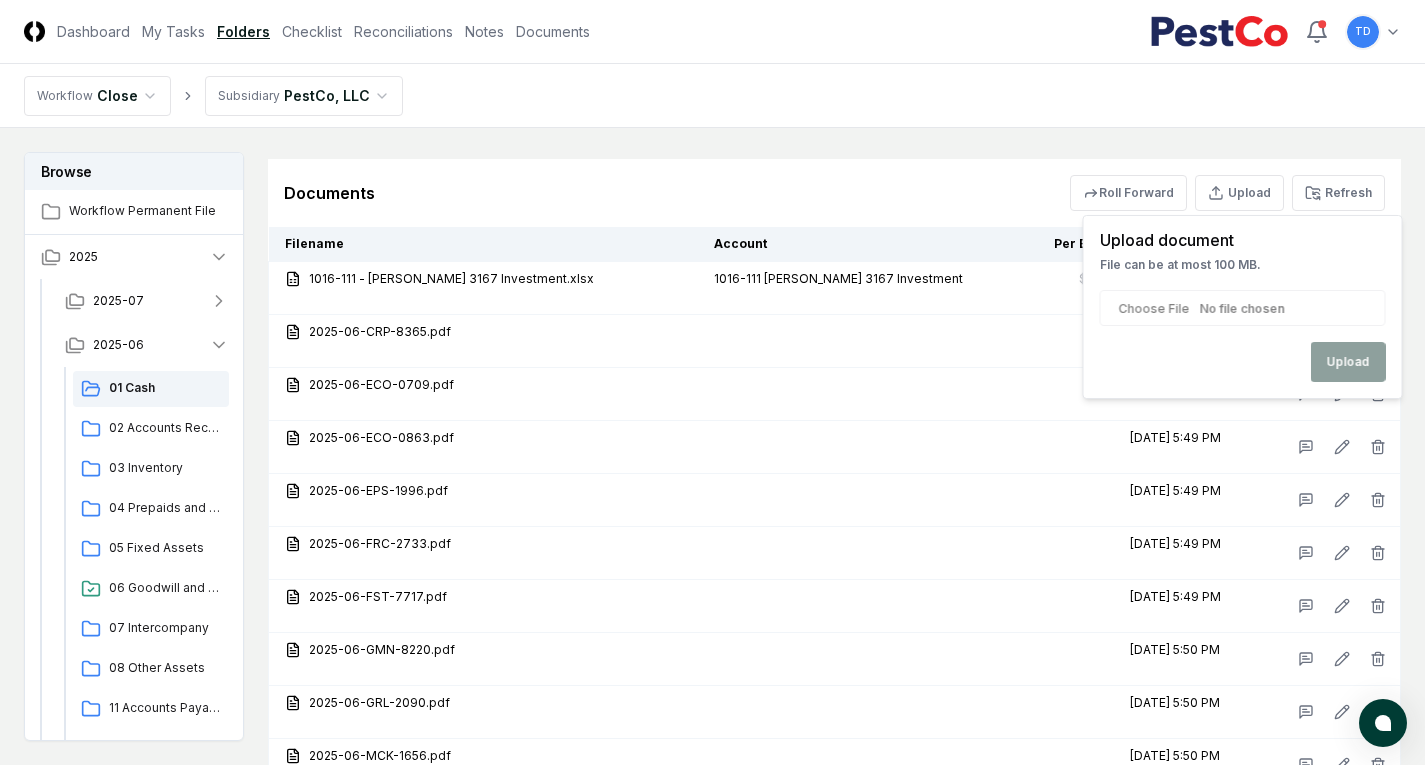 type on "**********" 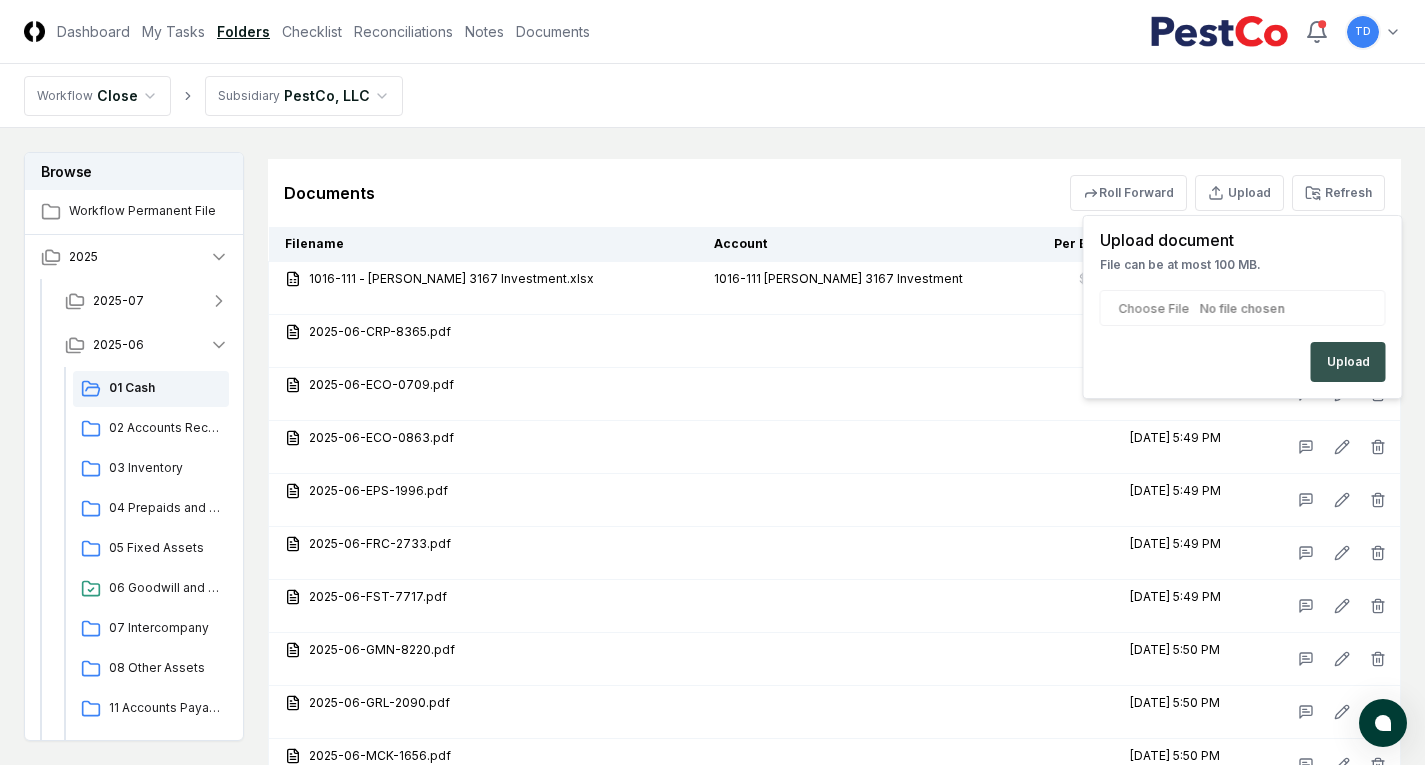 click on "Upload" at bounding box center [1348, 362] 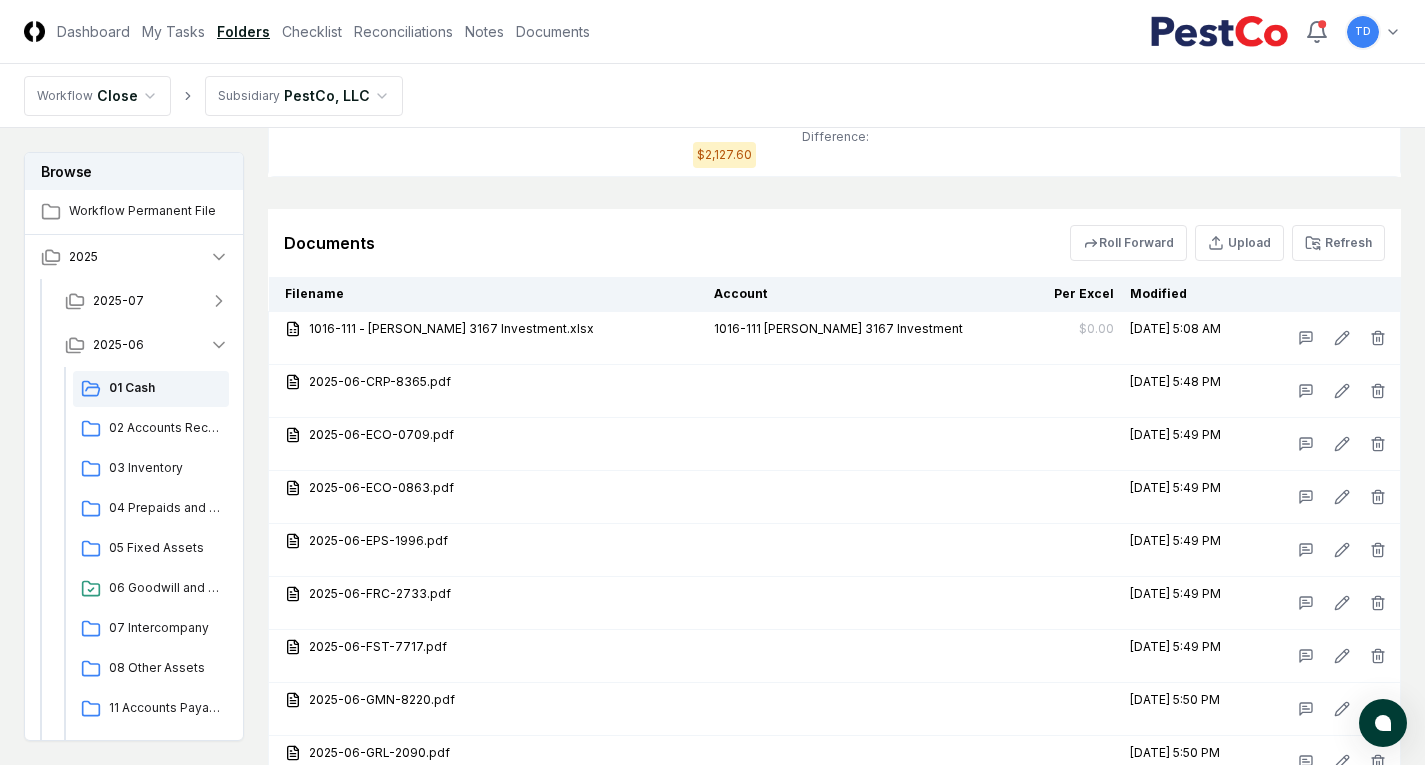 scroll, scrollTop: 8858, scrollLeft: 0, axis: vertical 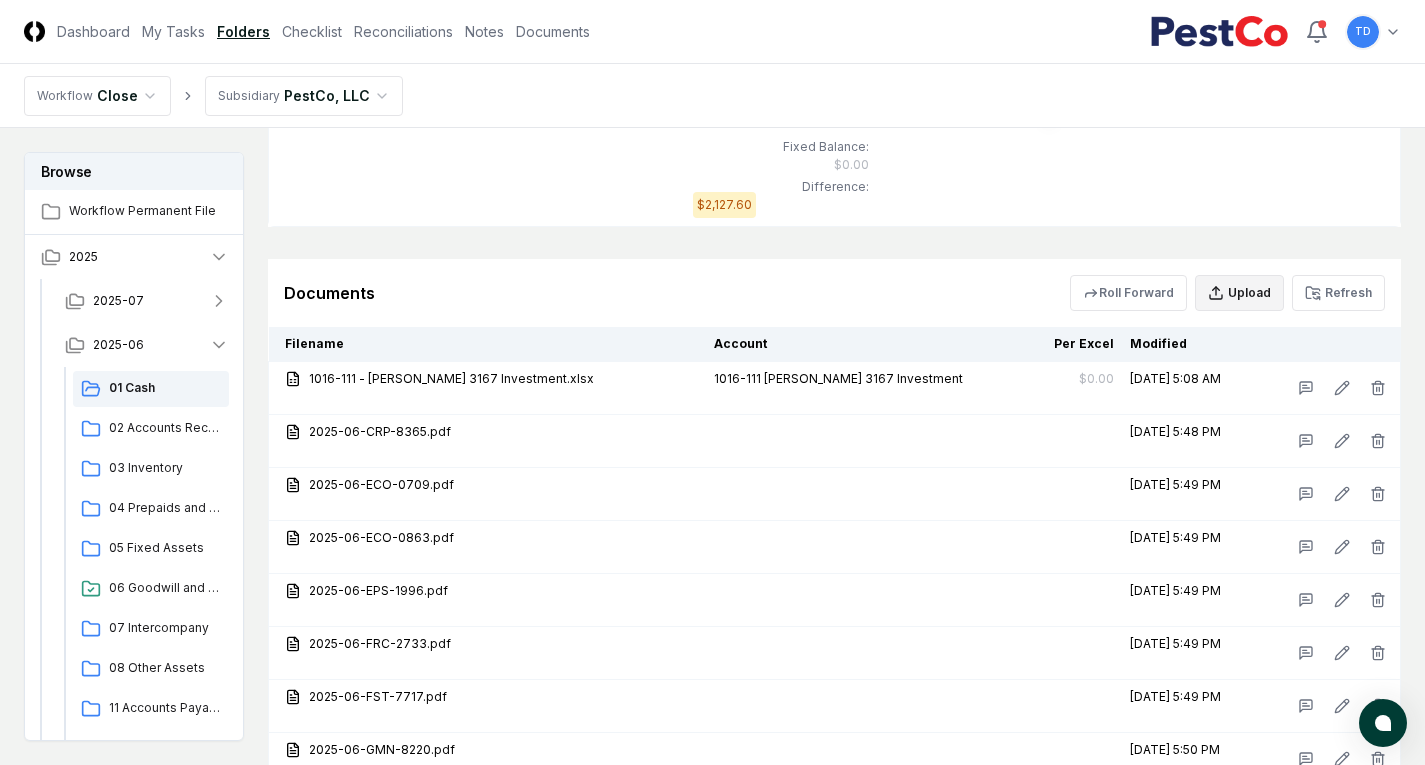 click on "Upload" at bounding box center (1239, 293) 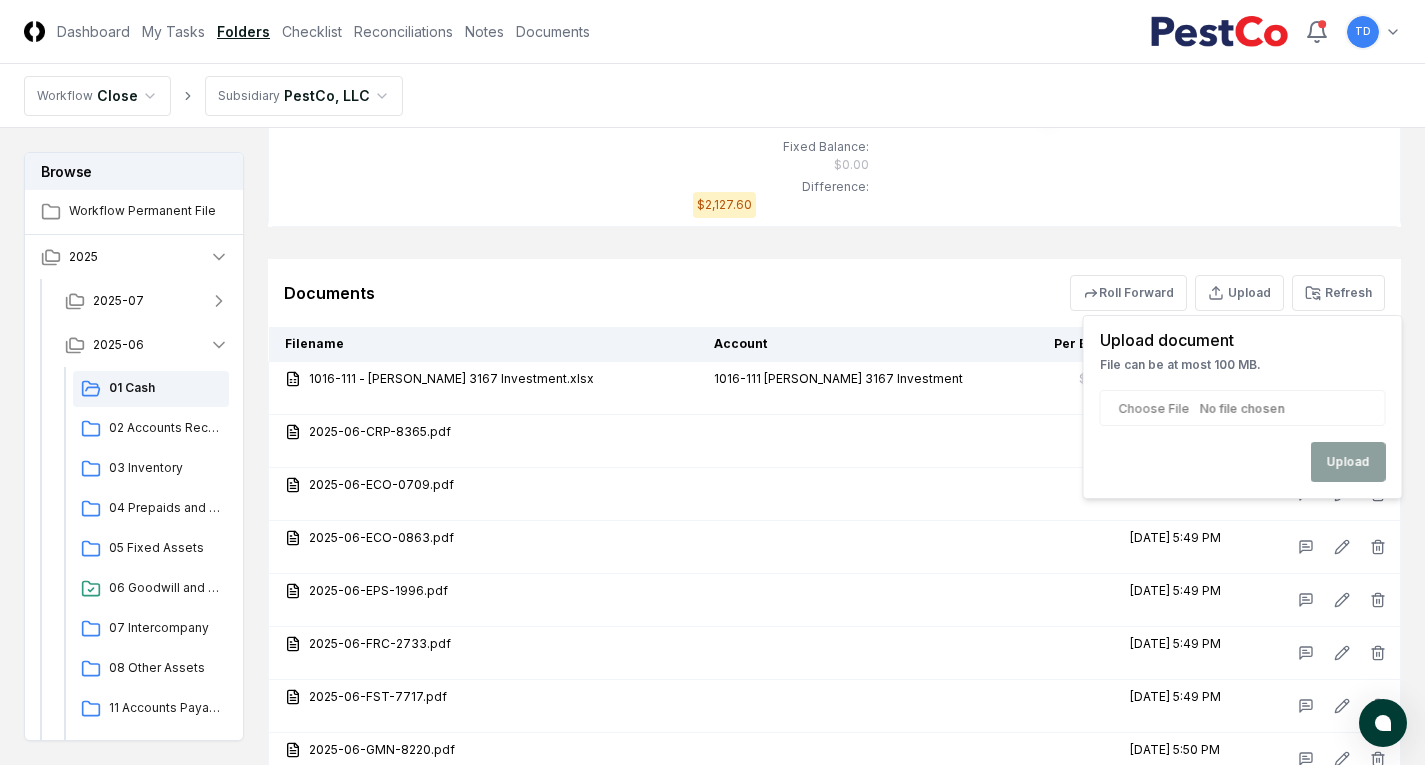 click at bounding box center [1243, 408] 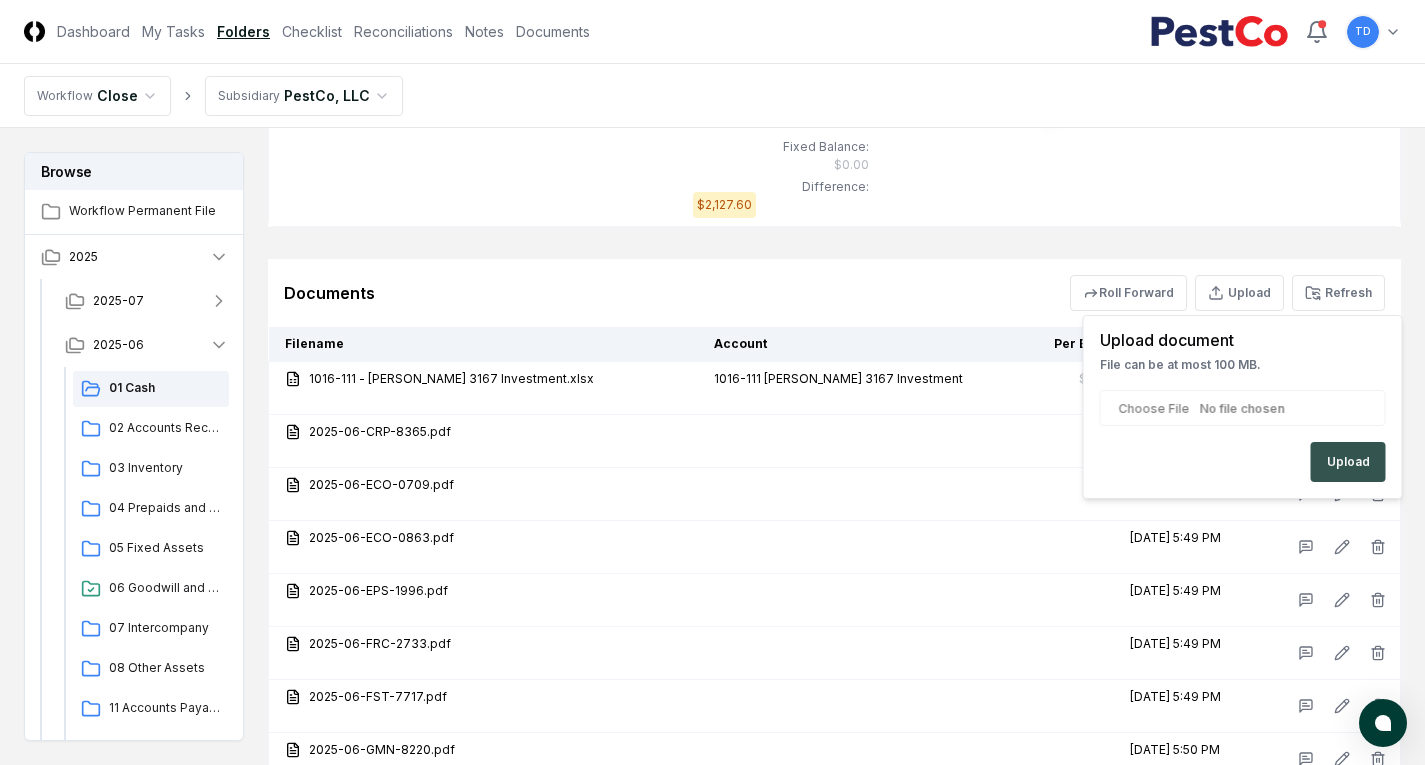 click on "Upload" at bounding box center [1348, 462] 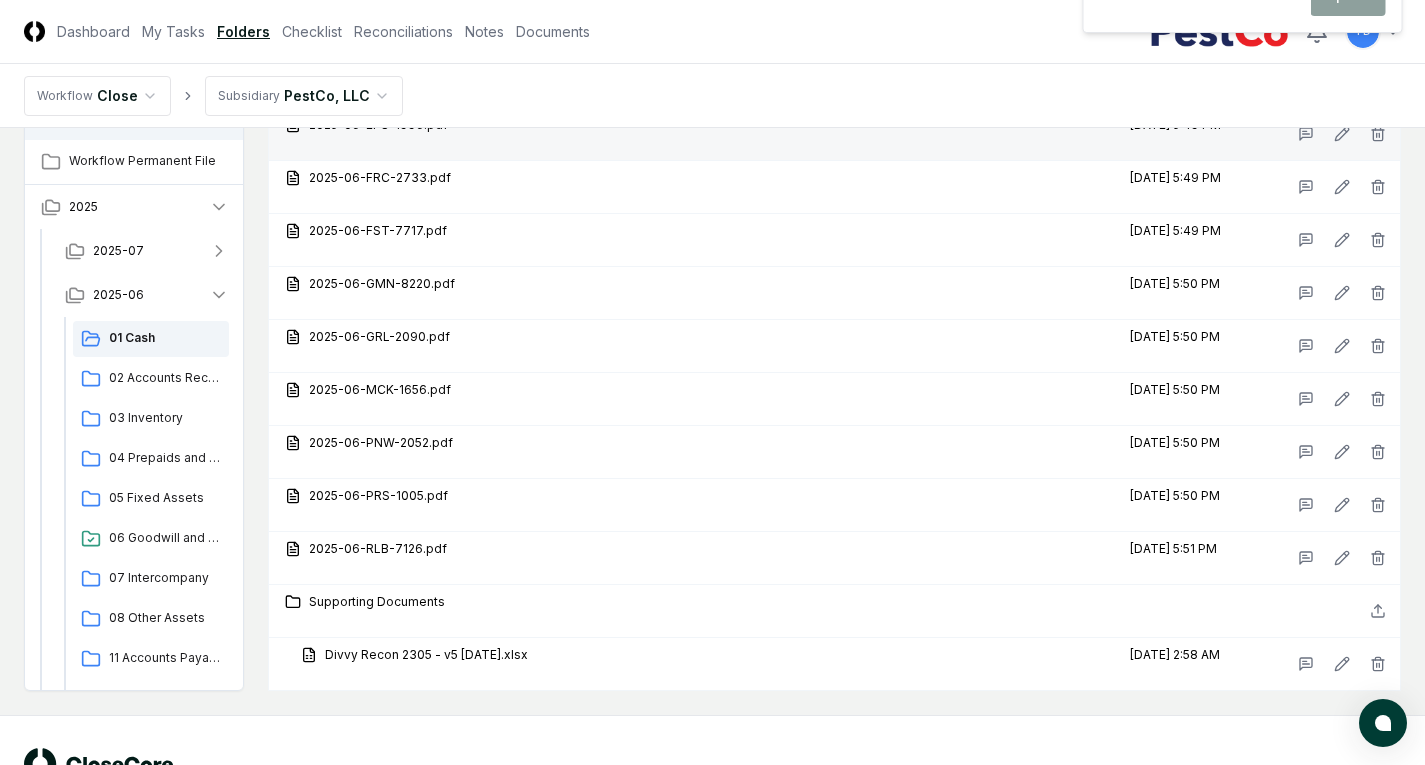scroll, scrollTop: 9358, scrollLeft: 0, axis: vertical 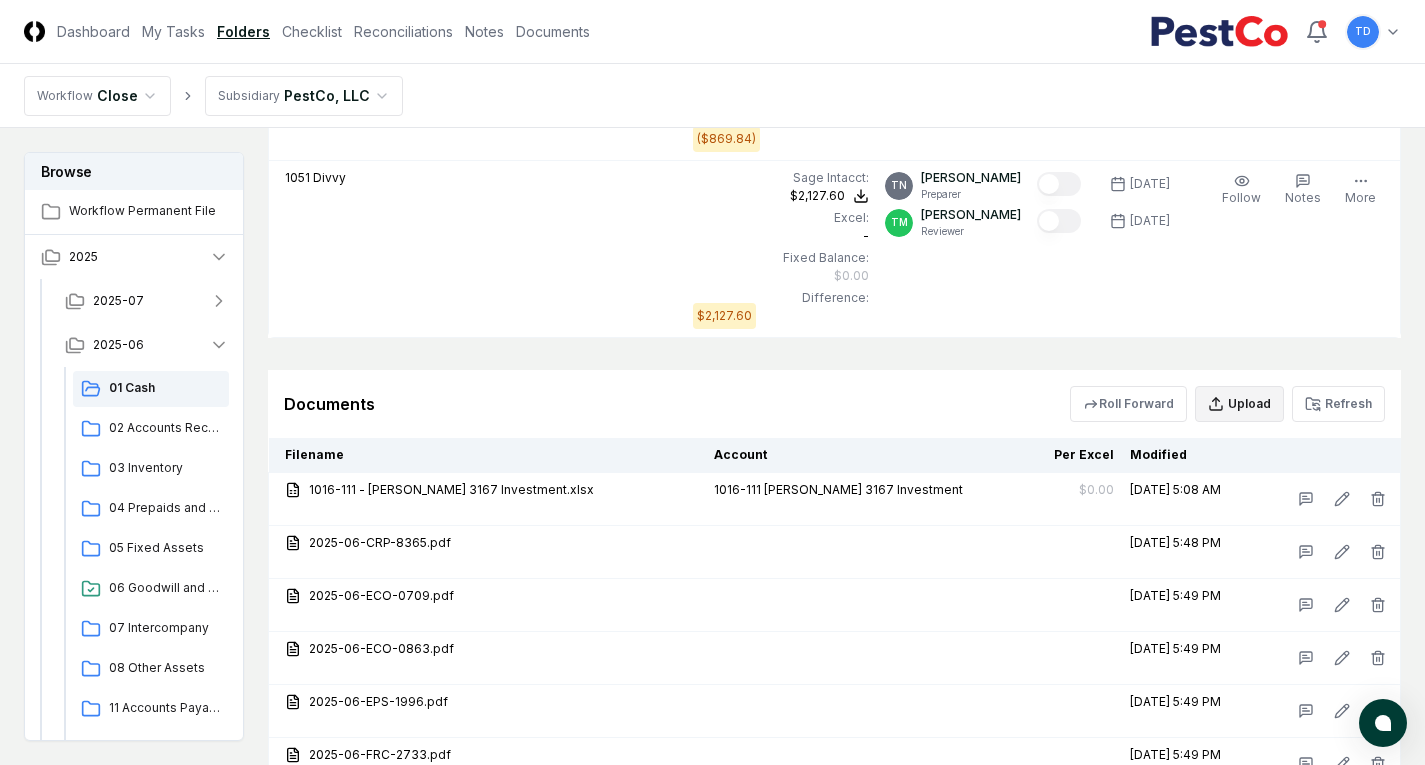 click on "Upload" at bounding box center [1239, 404] 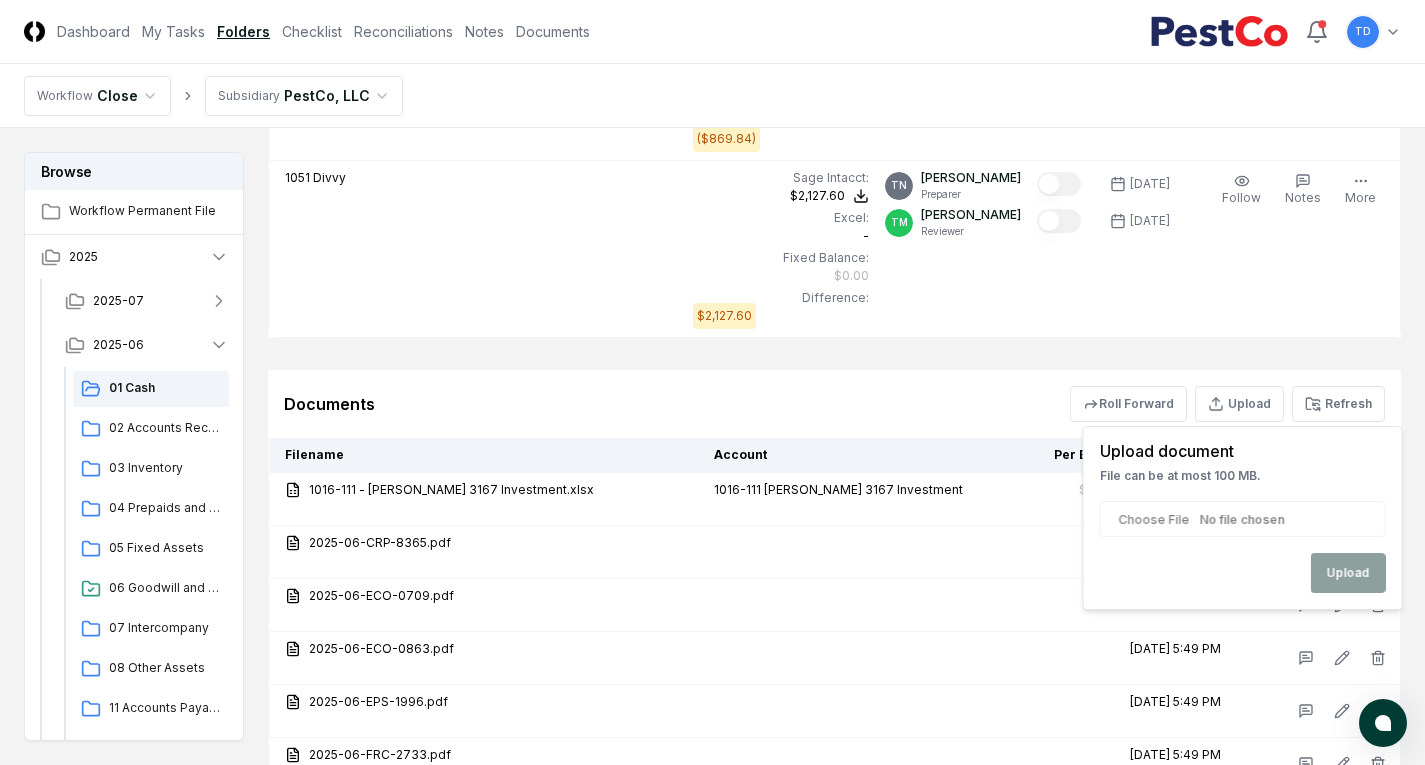 click at bounding box center (1243, 519) 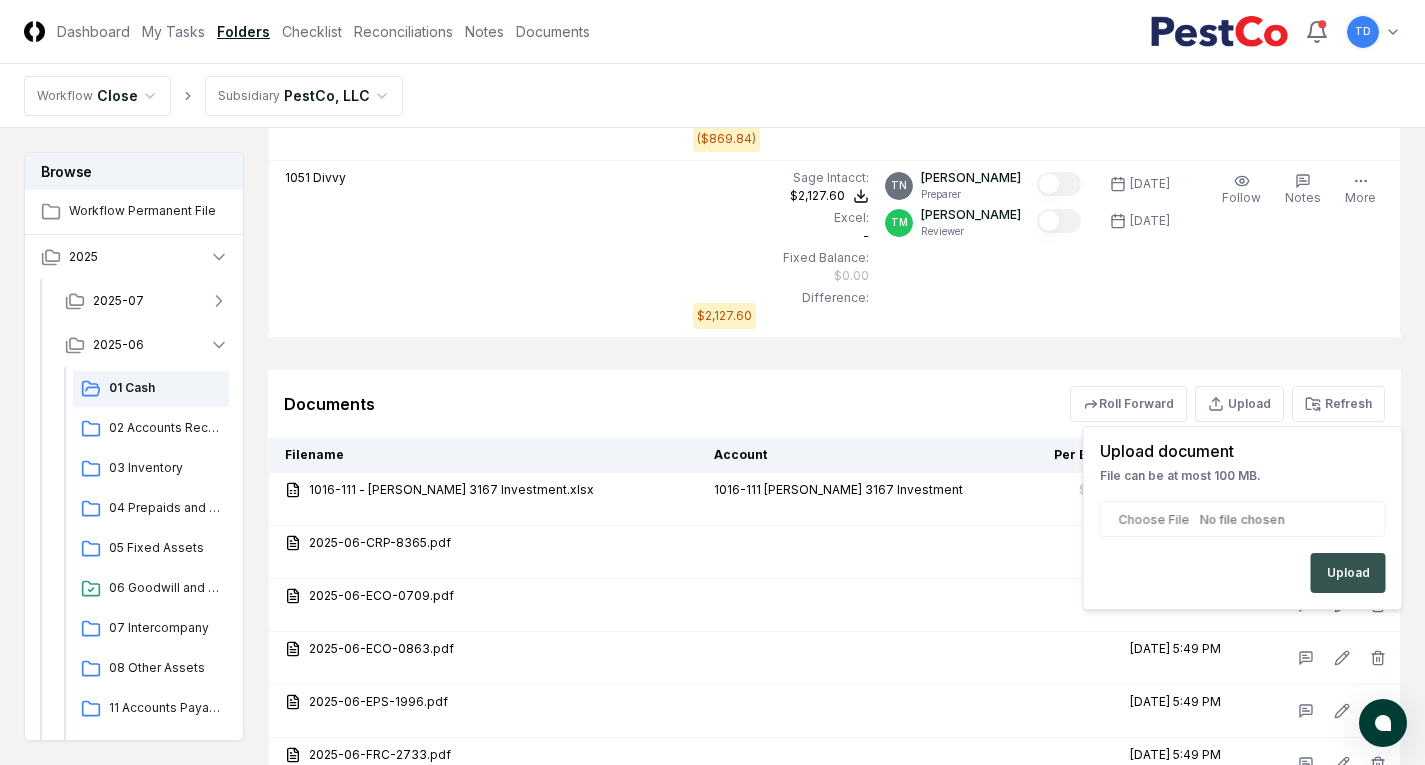 click on "Upload" at bounding box center [1348, 573] 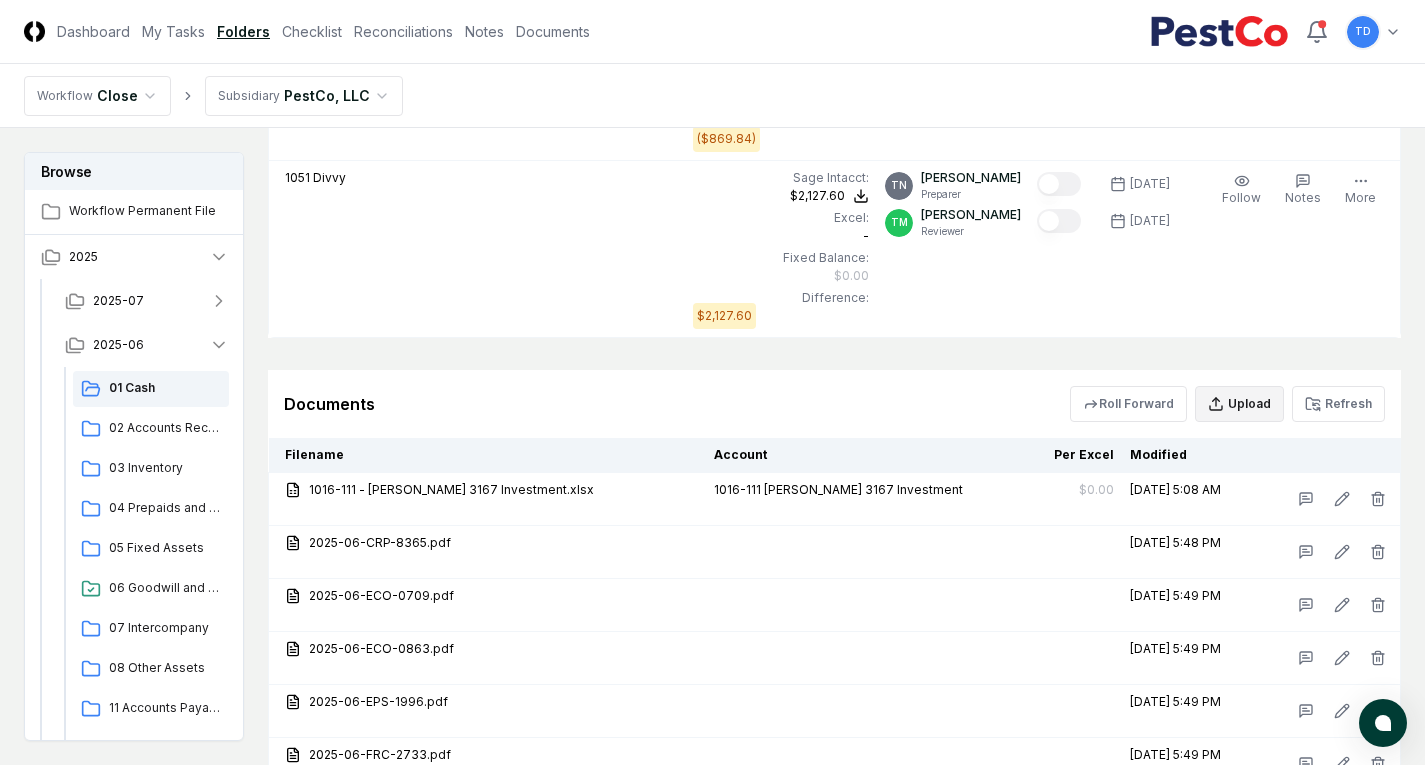 click on "Upload" at bounding box center (1239, 404) 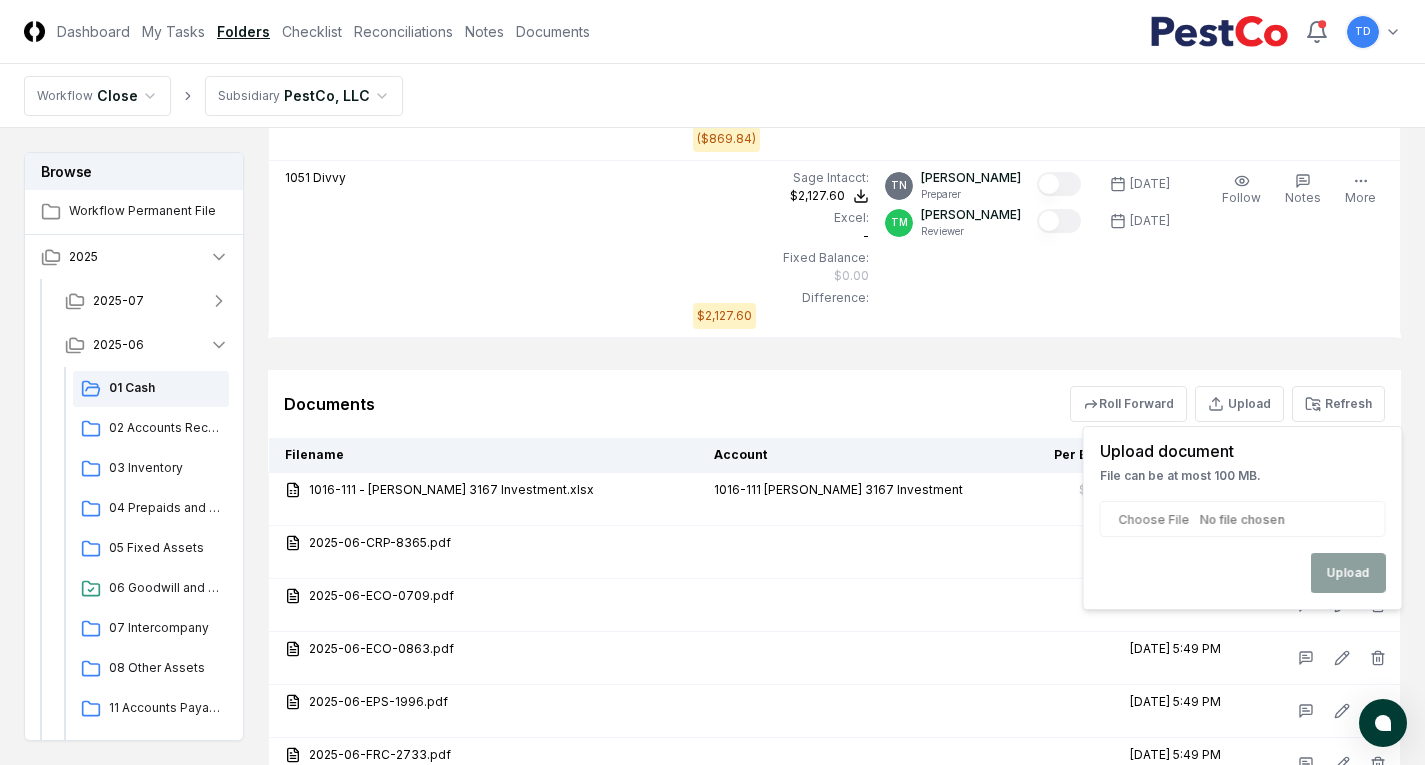 click at bounding box center (1243, 519) 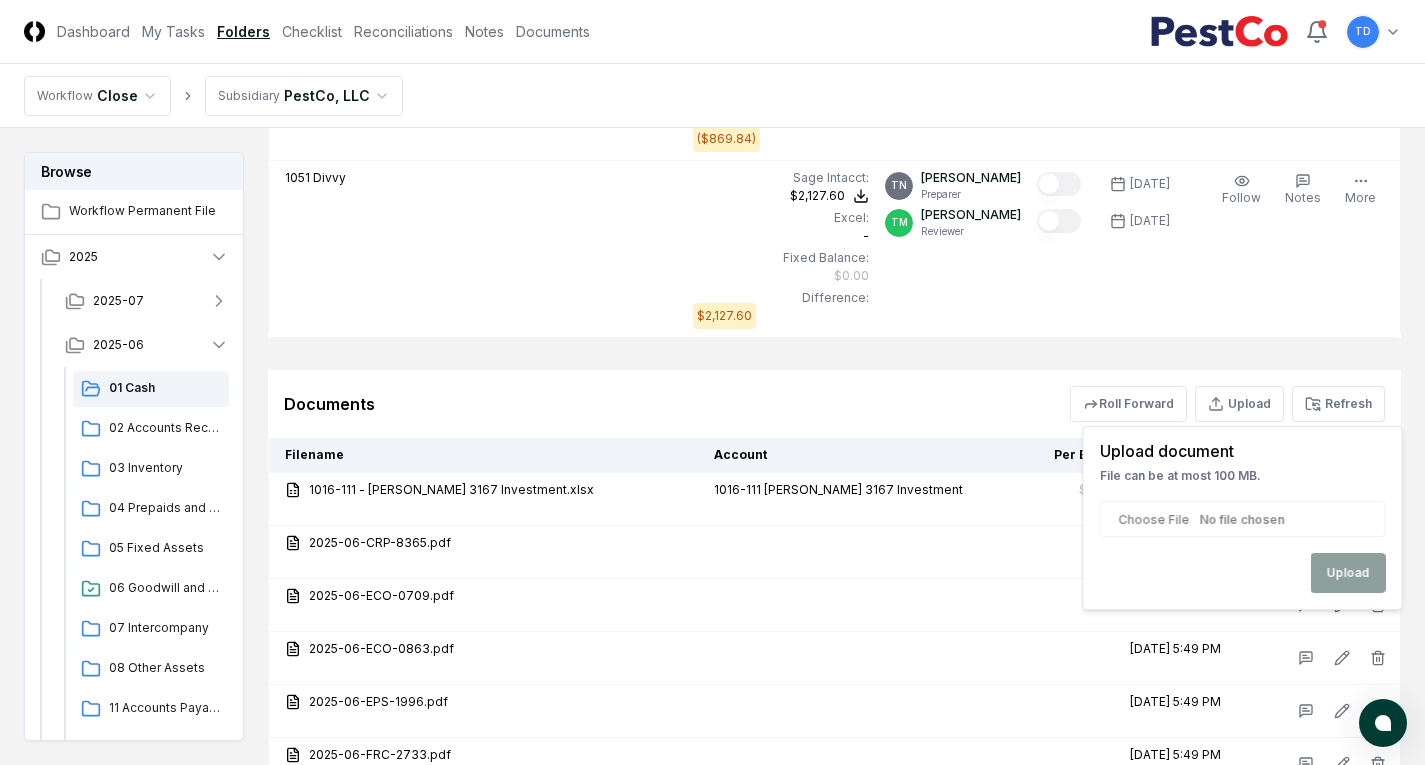type on "**********" 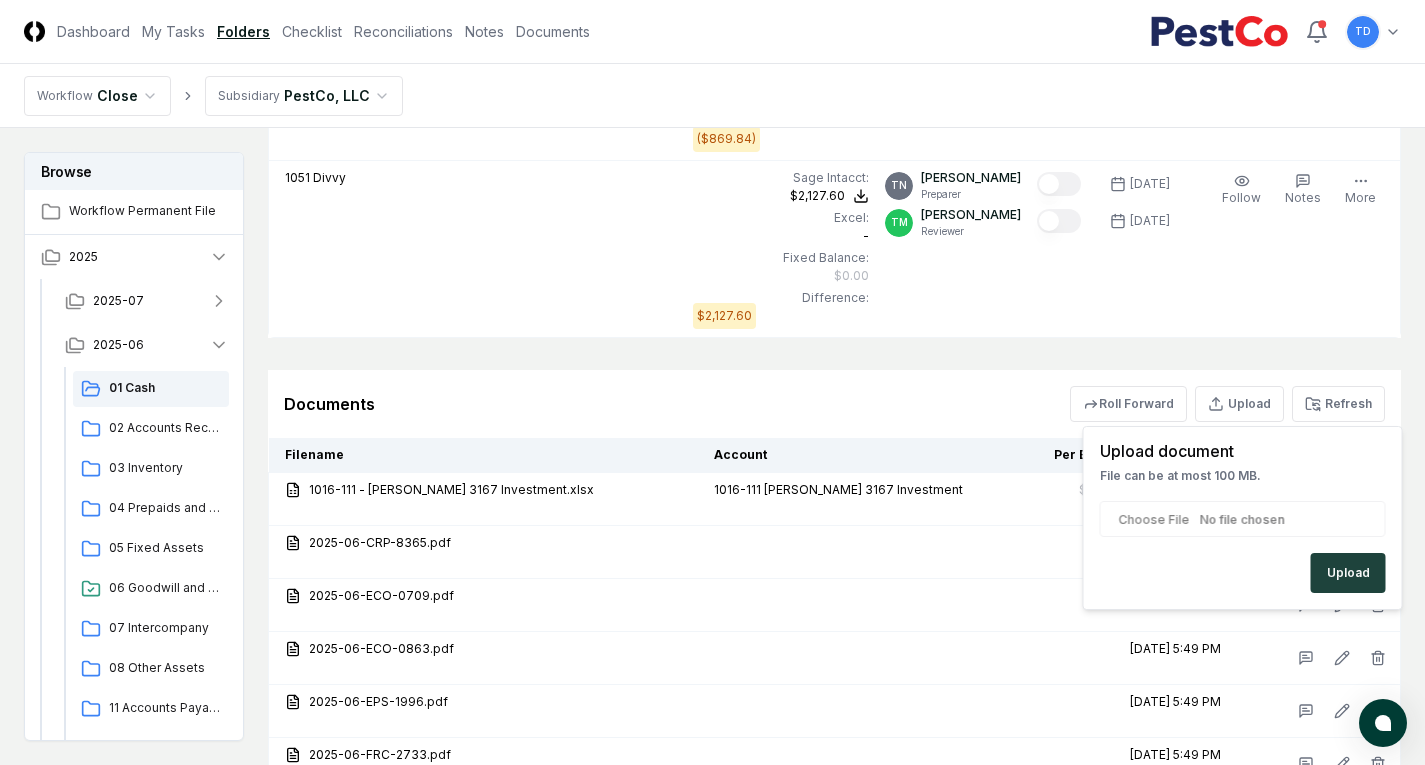 click on "Upload" at bounding box center (1348, 573) 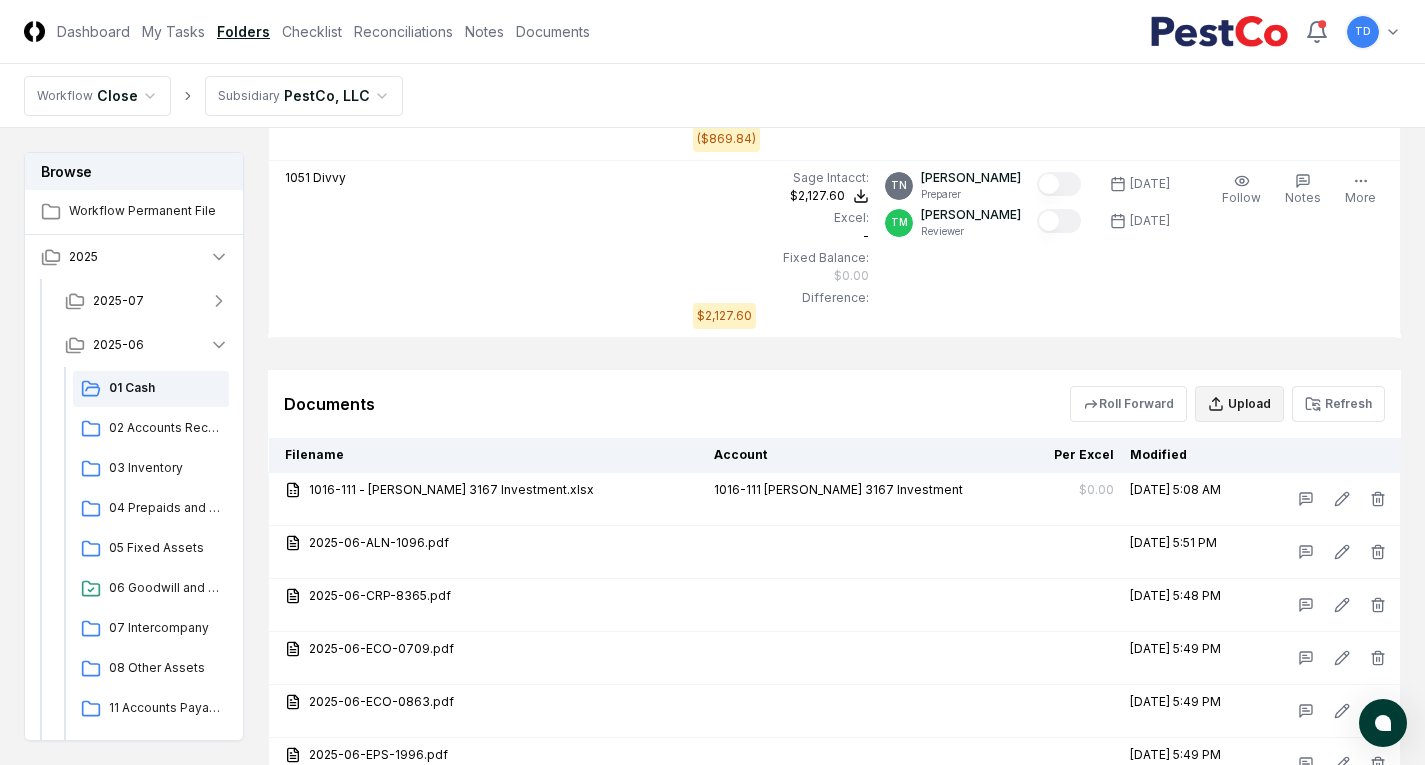 click on "Upload" at bounding box center [1239, 404] 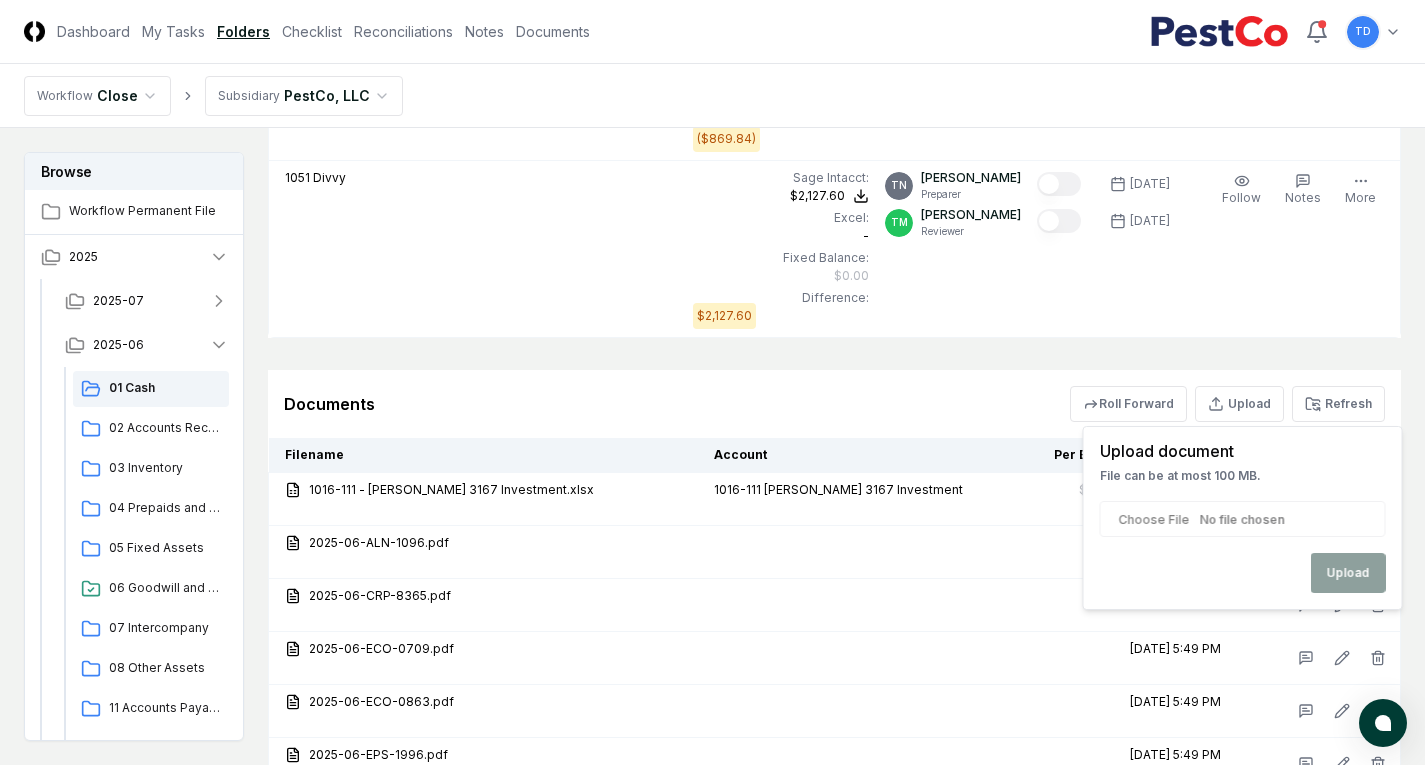 click at bounding box center (1243, 519) 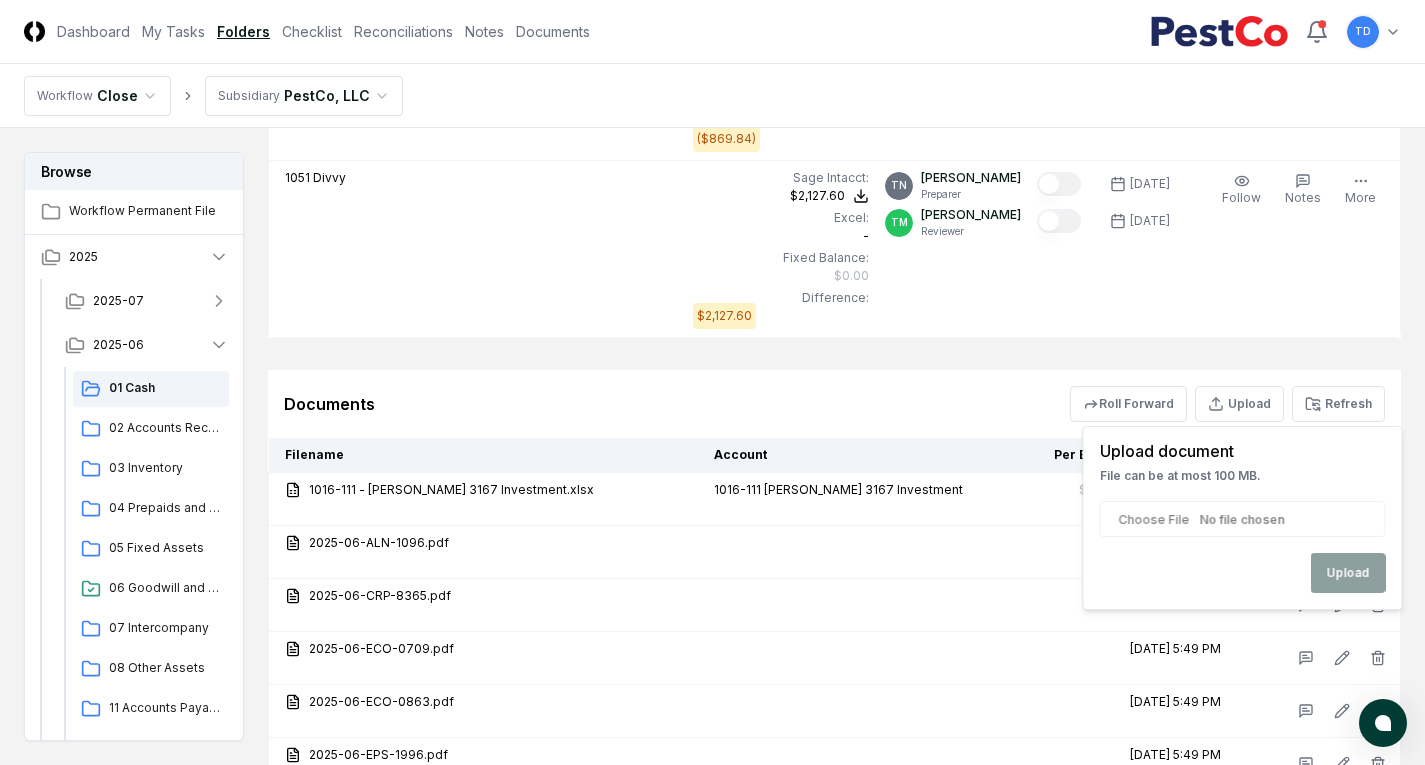 type on "**********" 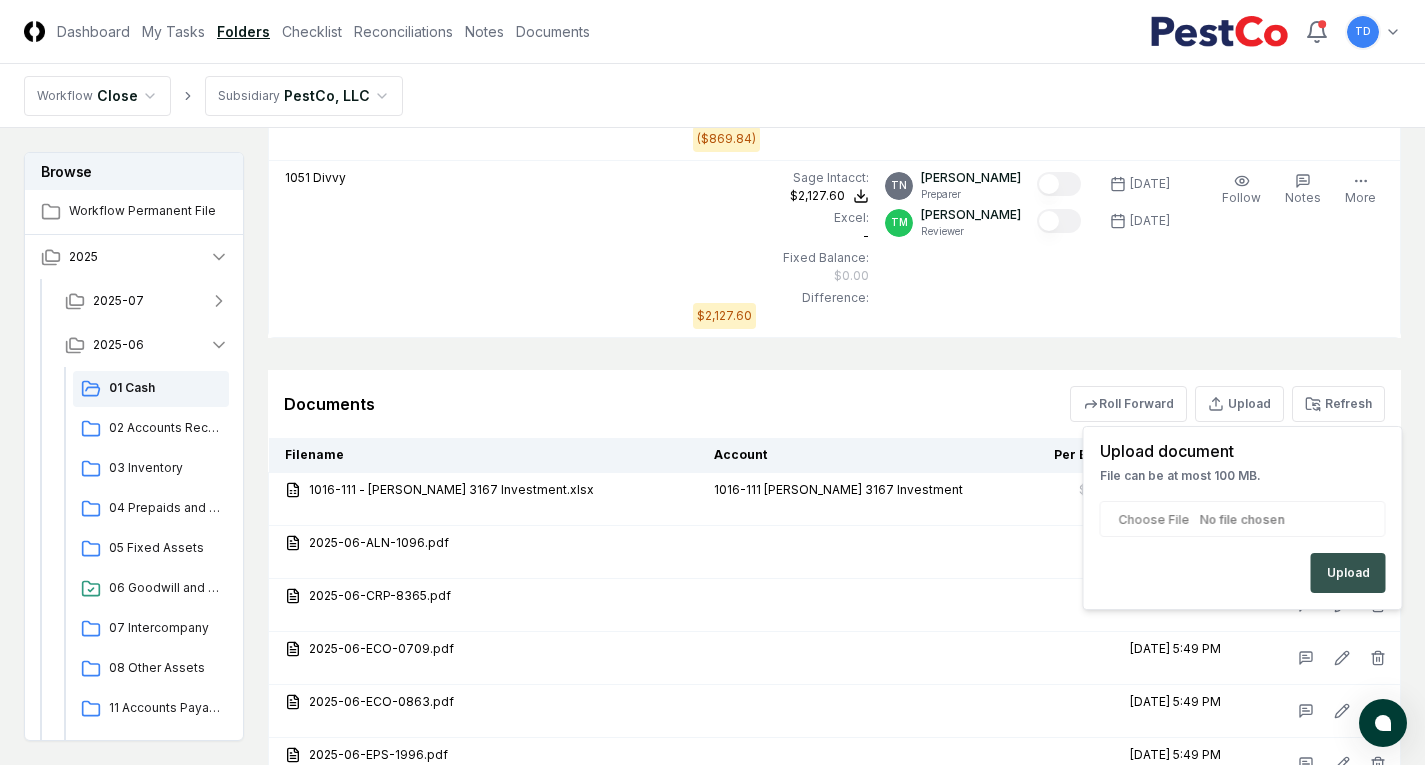 click on "Upload" at bounding box center (1348, 573) 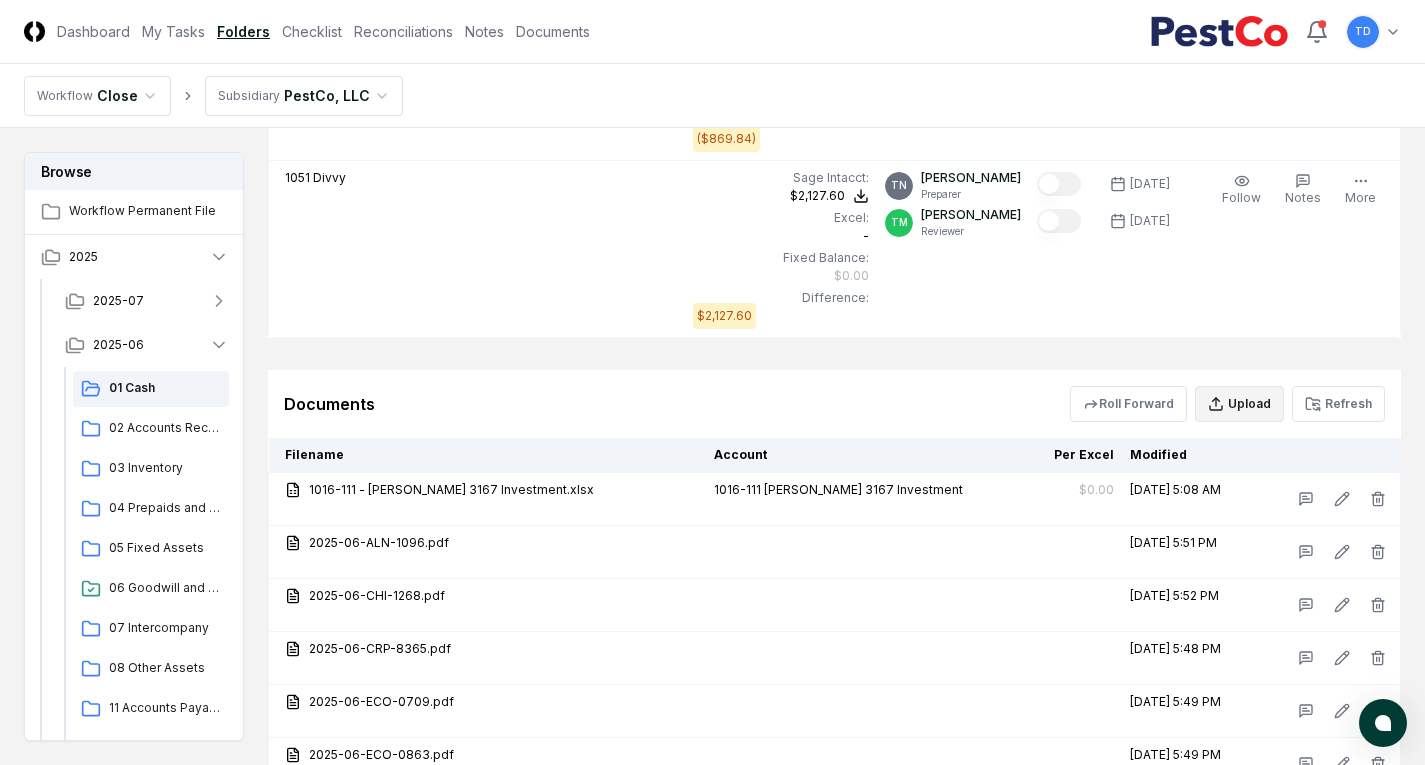 click on "Upload" at bounding box center (1239, 404) 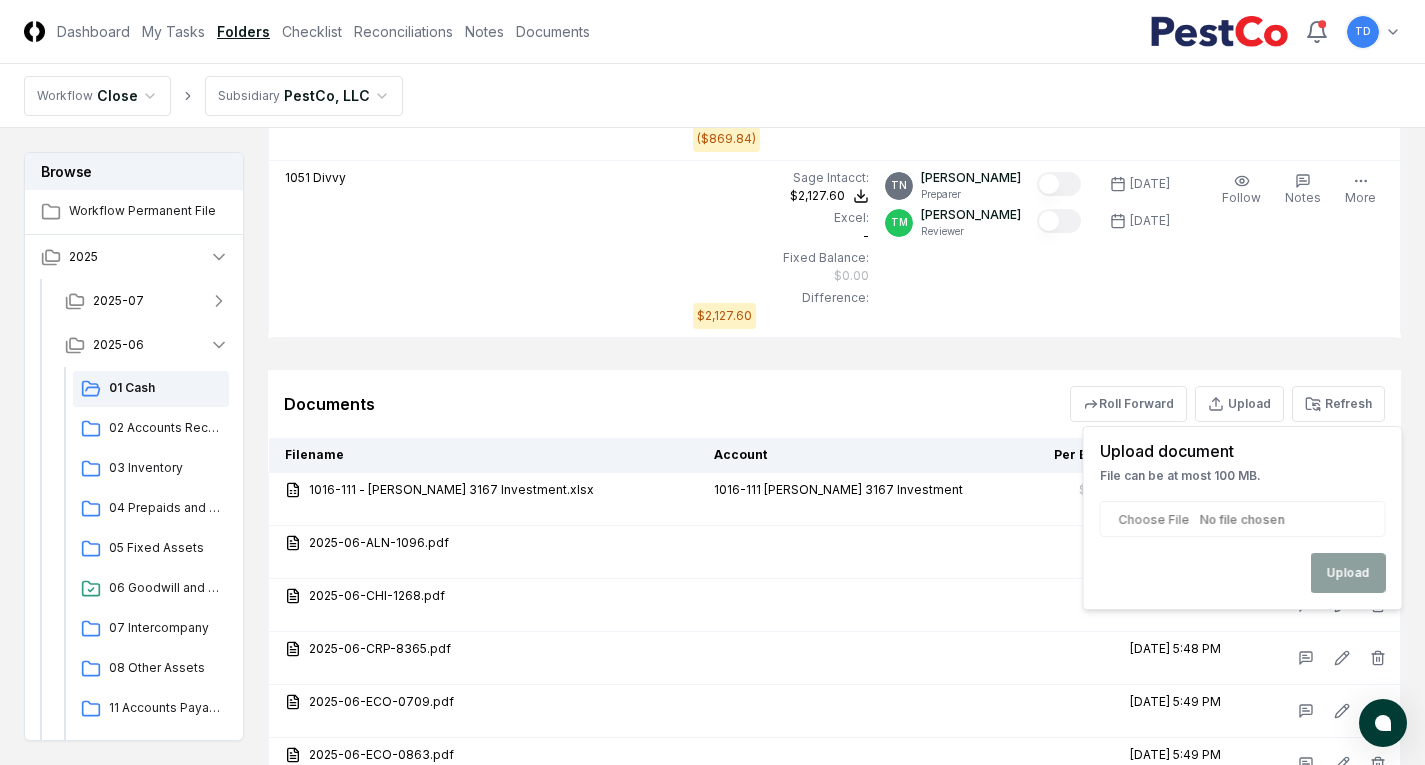 click at bounding box center [1243, 519] 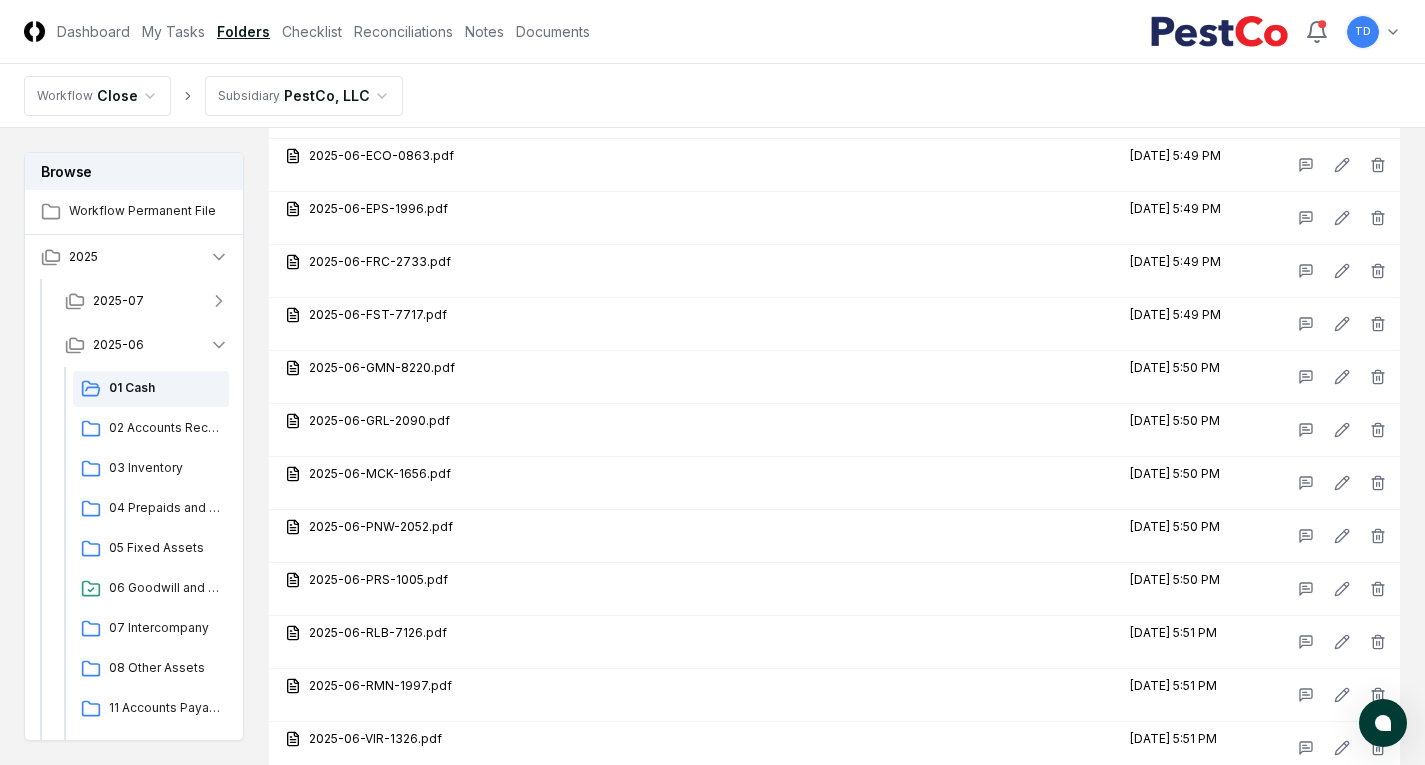 scroll, scrollTop: 9606, scrollLeft: 0, axis: vertical 